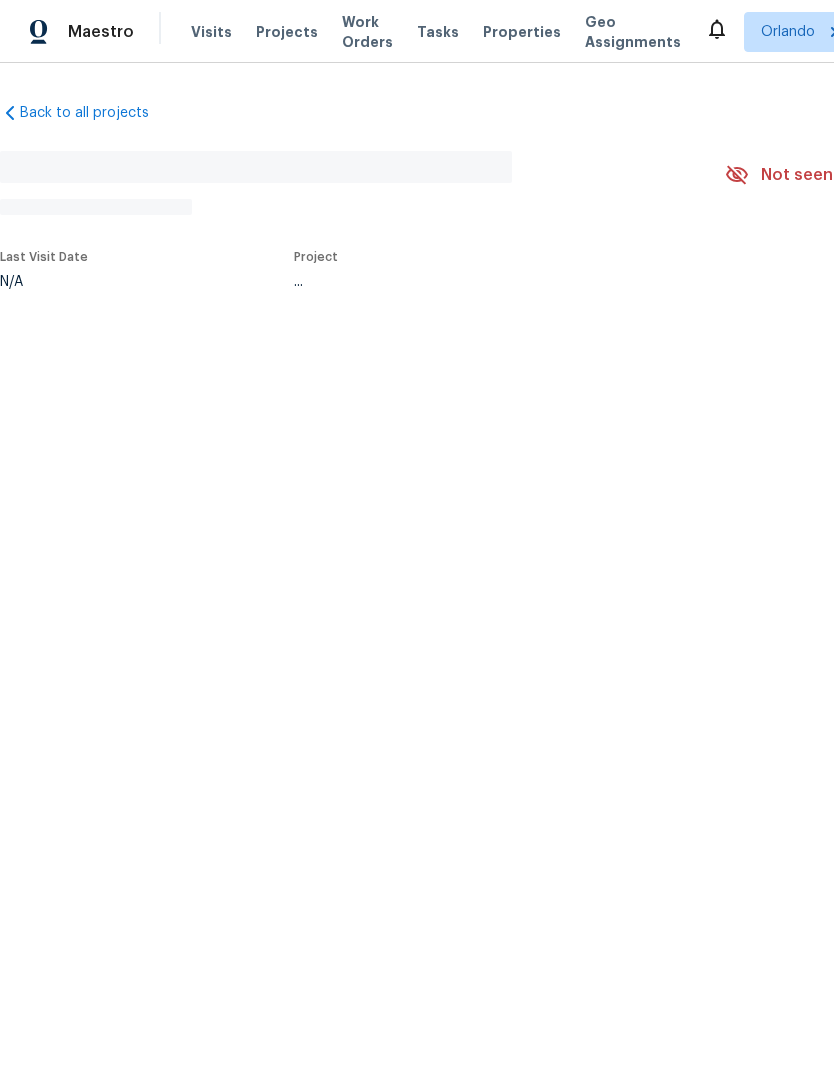 scroll, scrollTop: 0, scrollLeft: 0, axis: both 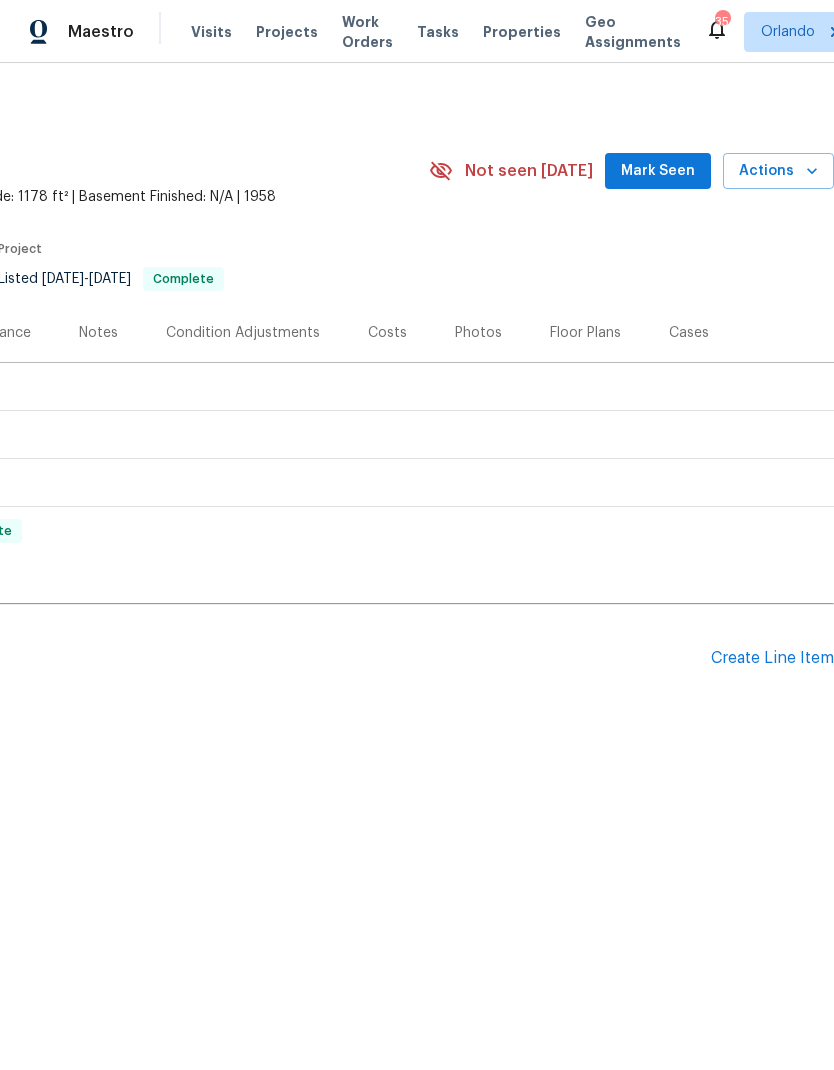 click on "Mark Seen" at bounding box center [658, 171] 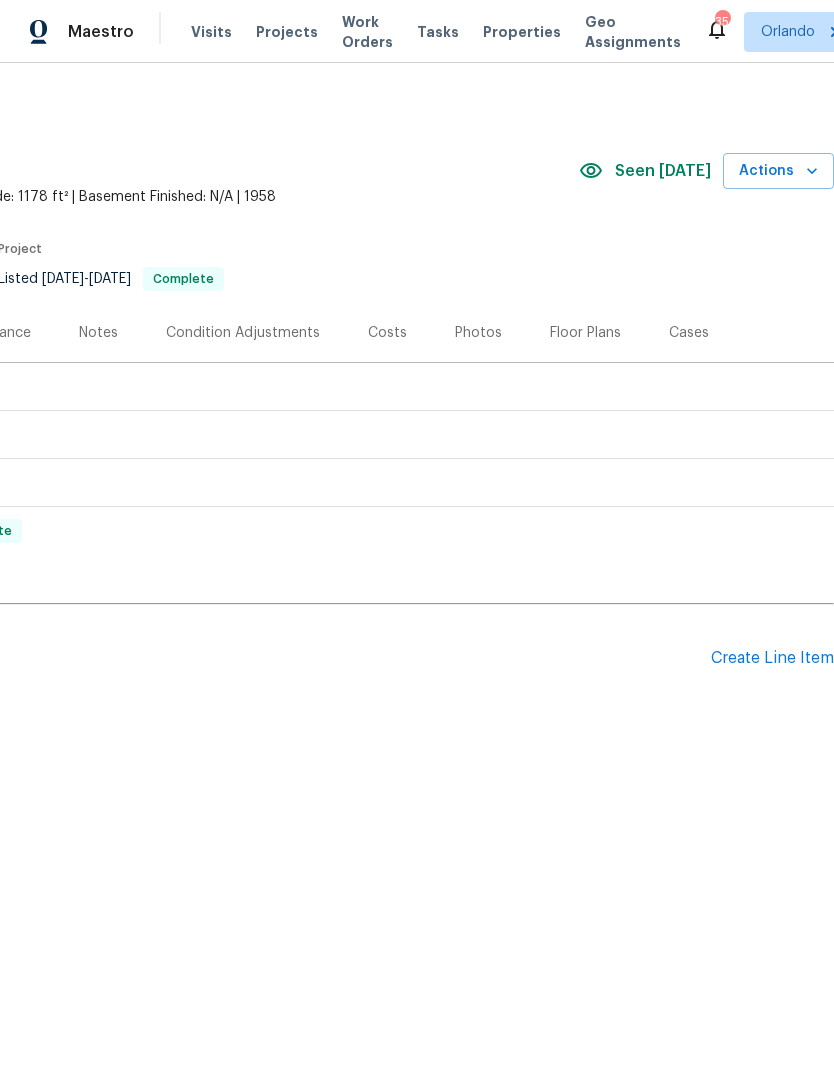 scroll, scrollTop: 0, scrollLeft: 296, axis: horizontal 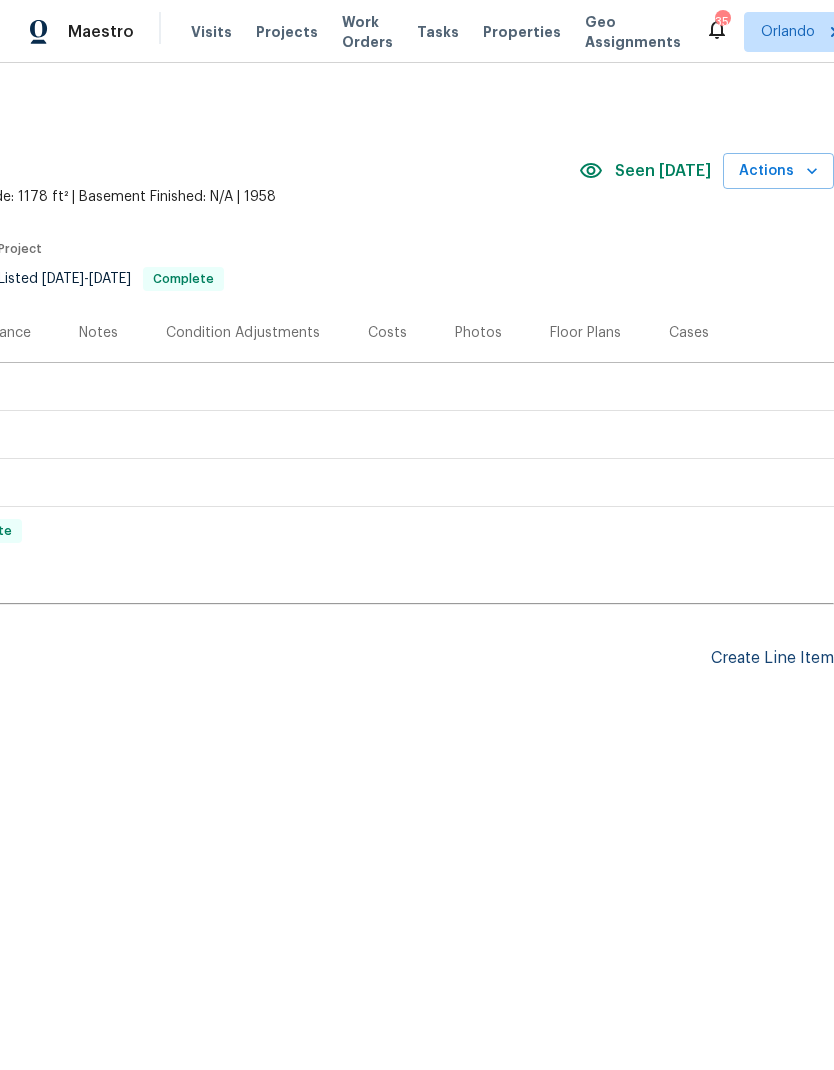 click on "Create Line Item" at bounding box center [772, 658] 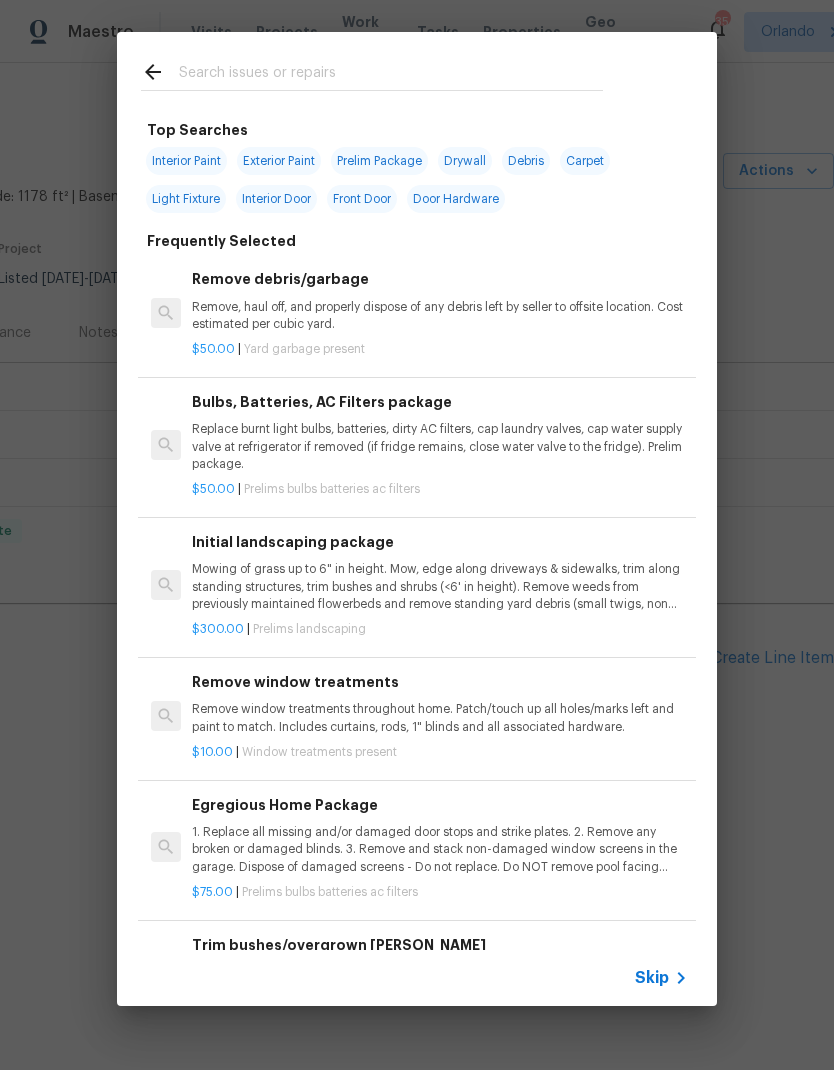 click at bounding box center [391, 75] 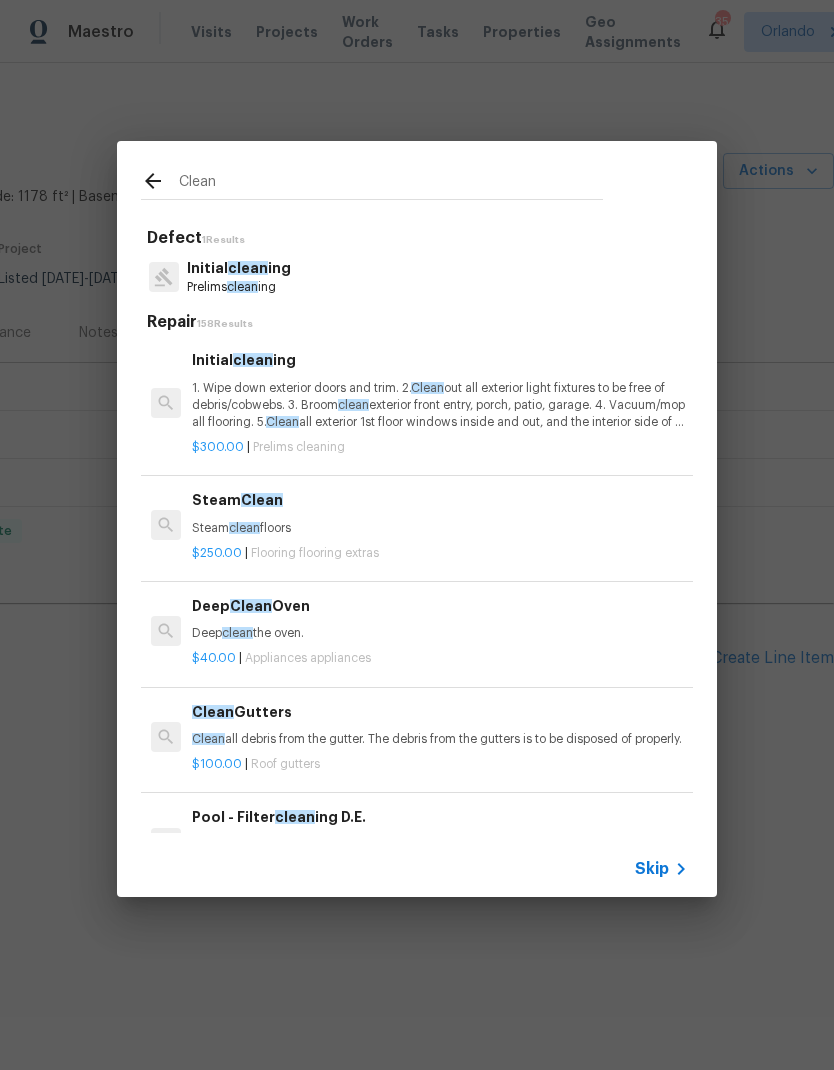 type on "Clean" 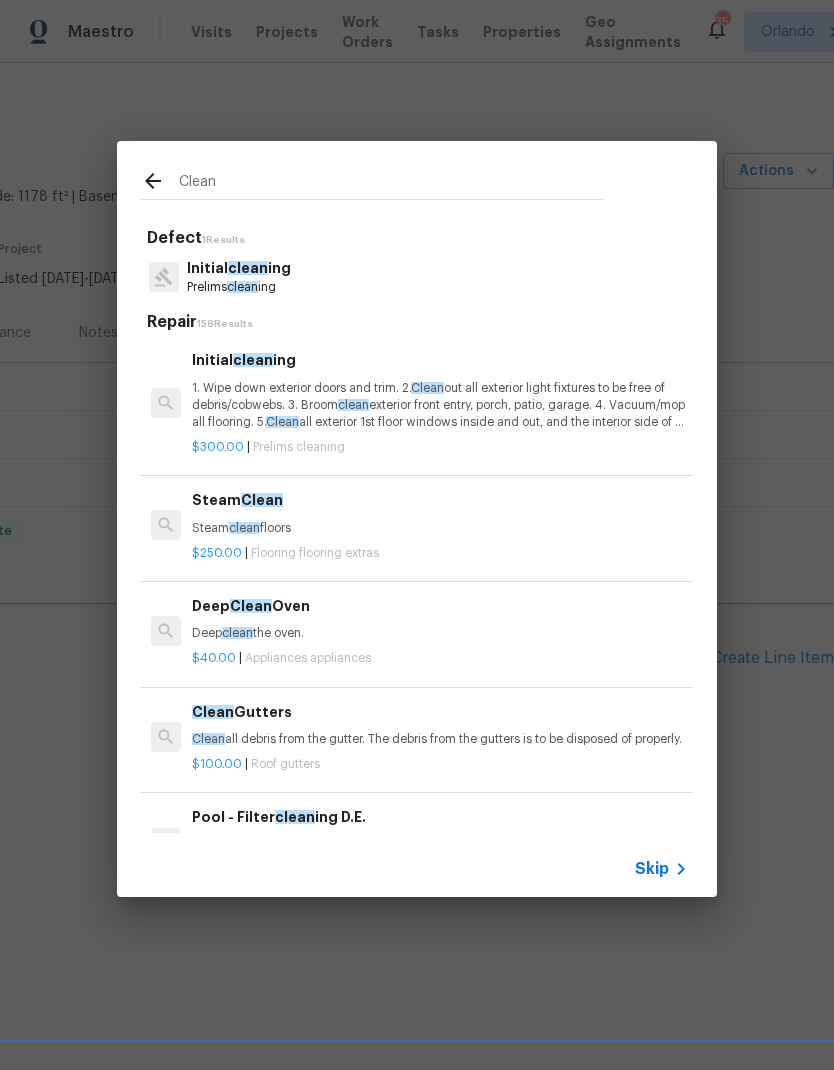 click on "Initial  clean ing Prelims  clean ing" at bounding box center [417, 277] 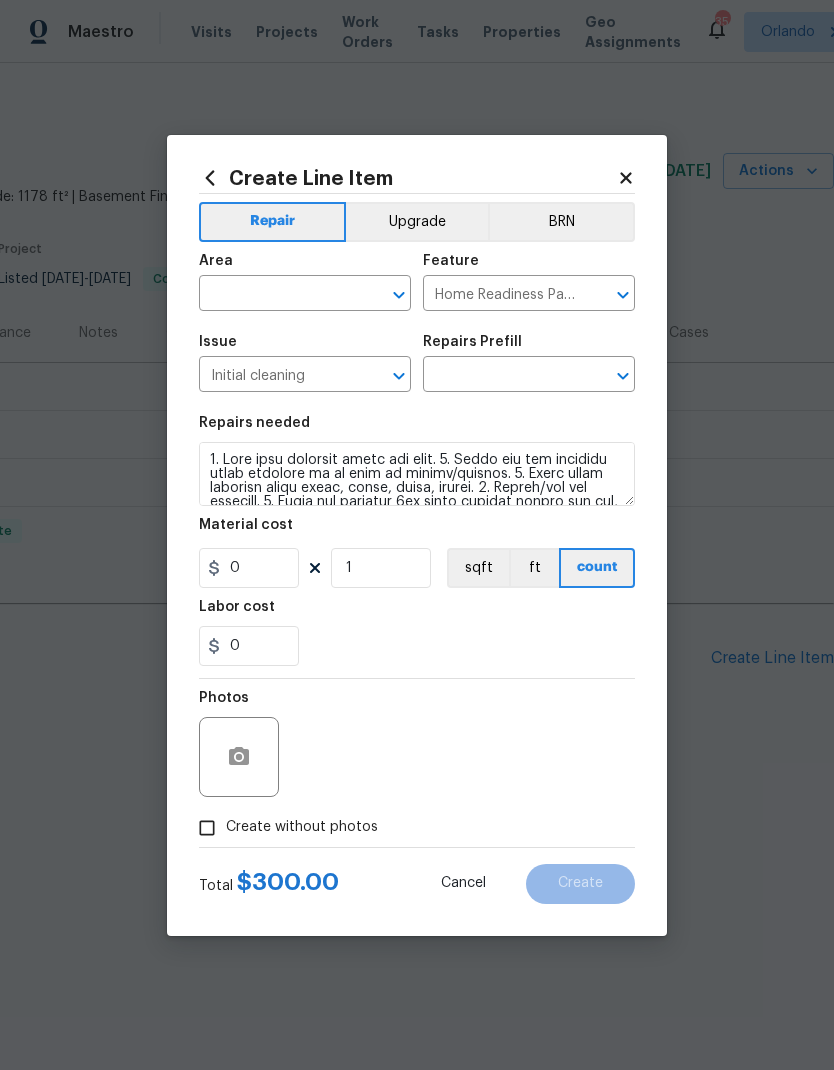 type on "Initial cleaning $300.00" 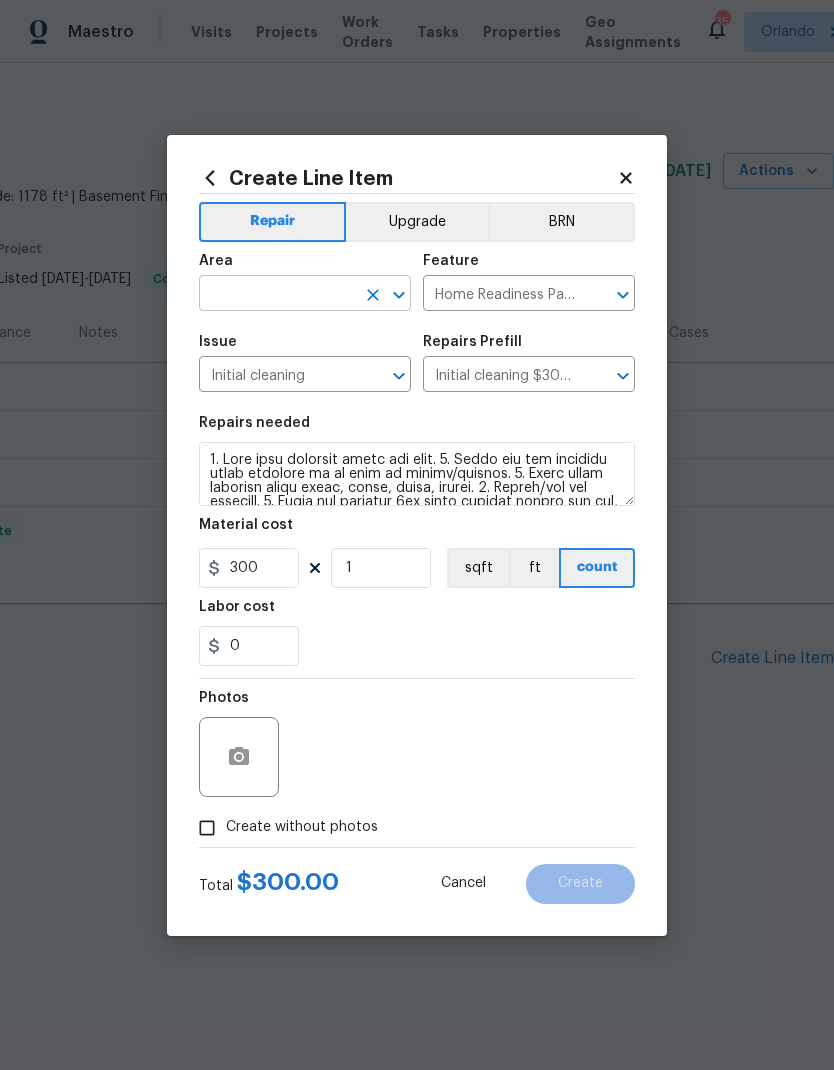 click at bounding box center [277, 295] 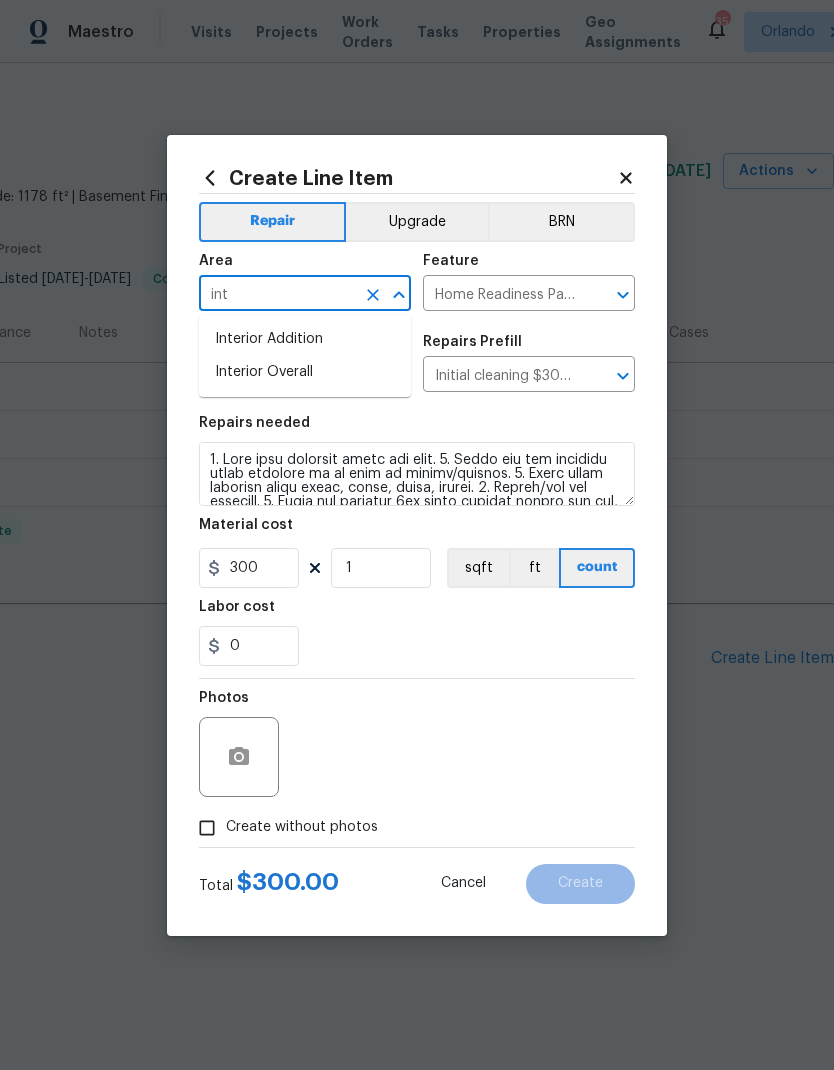 click on "Interior Overall" at bounding box center (305, 372) 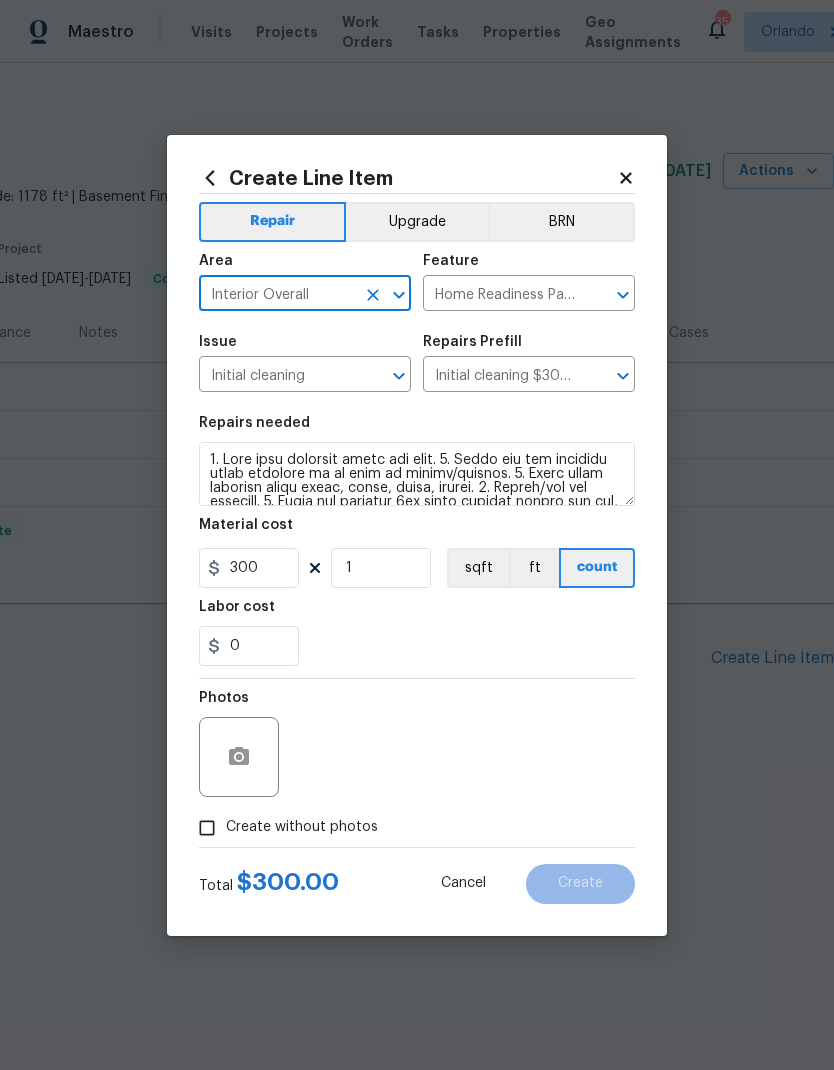click on "0" at bounding box center [417, 646] 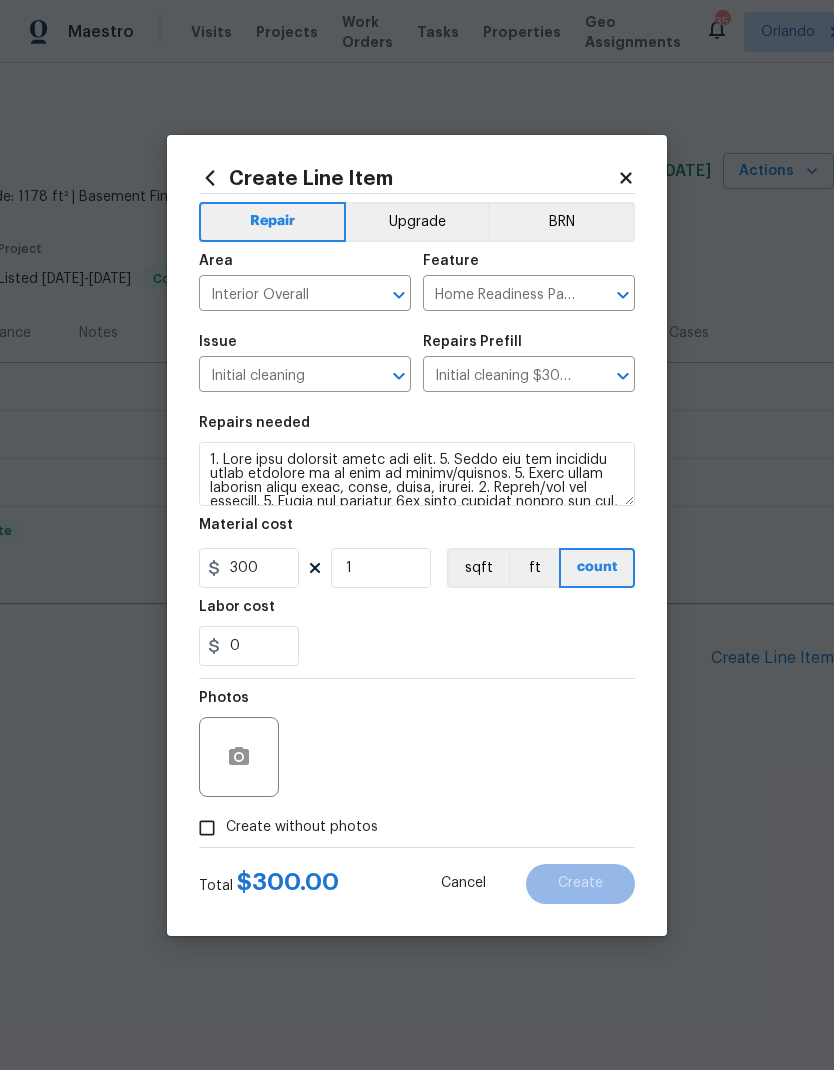 click on "Create without photos" at bounding box center (283, 828) 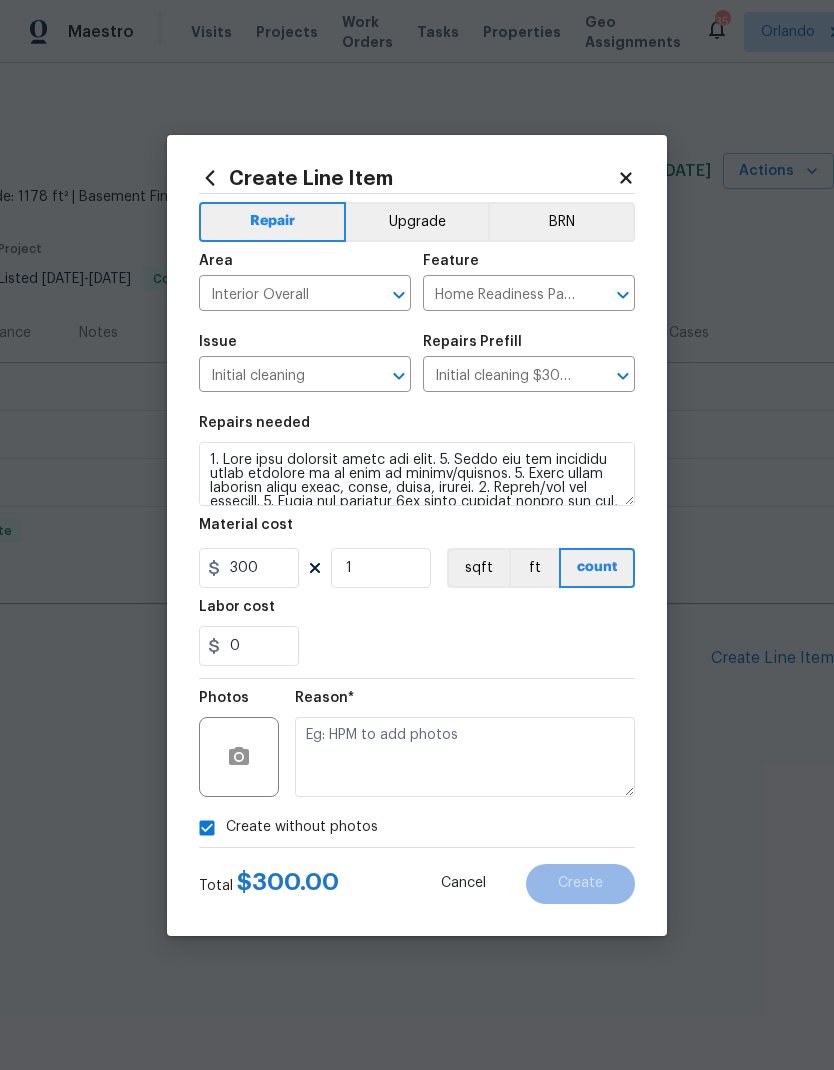click on "Create without photos" at bounding box center (283, 828) 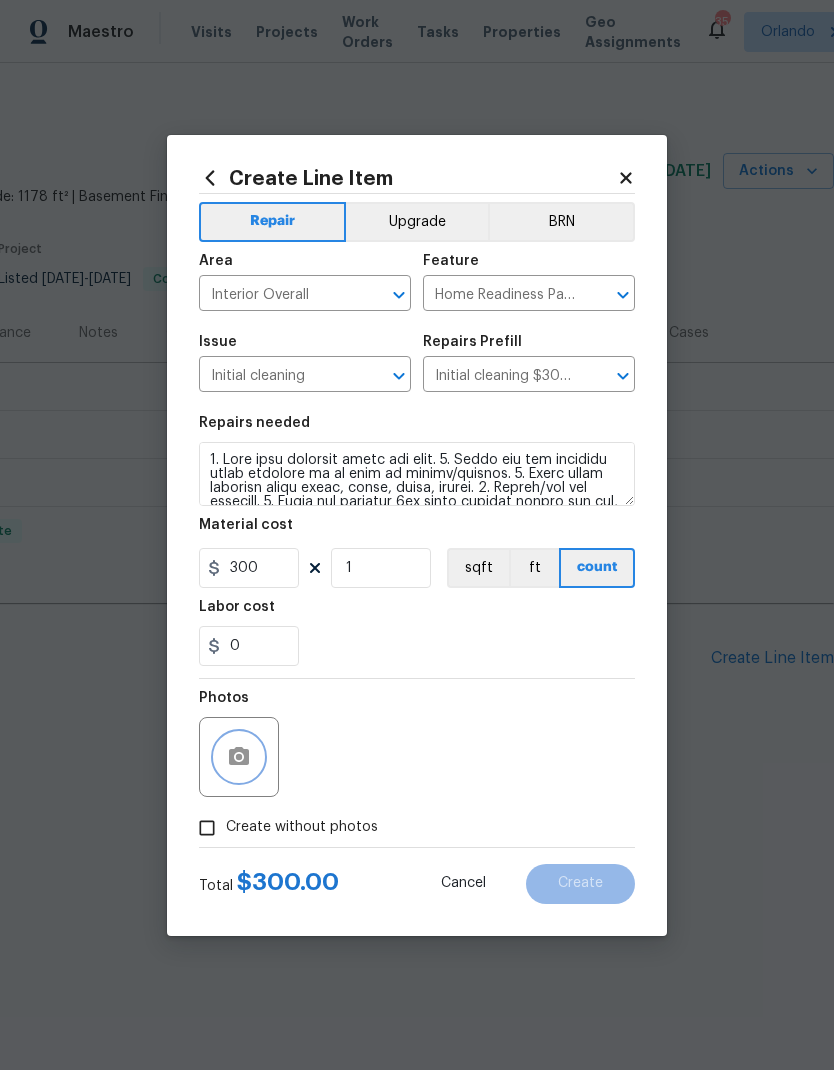 click 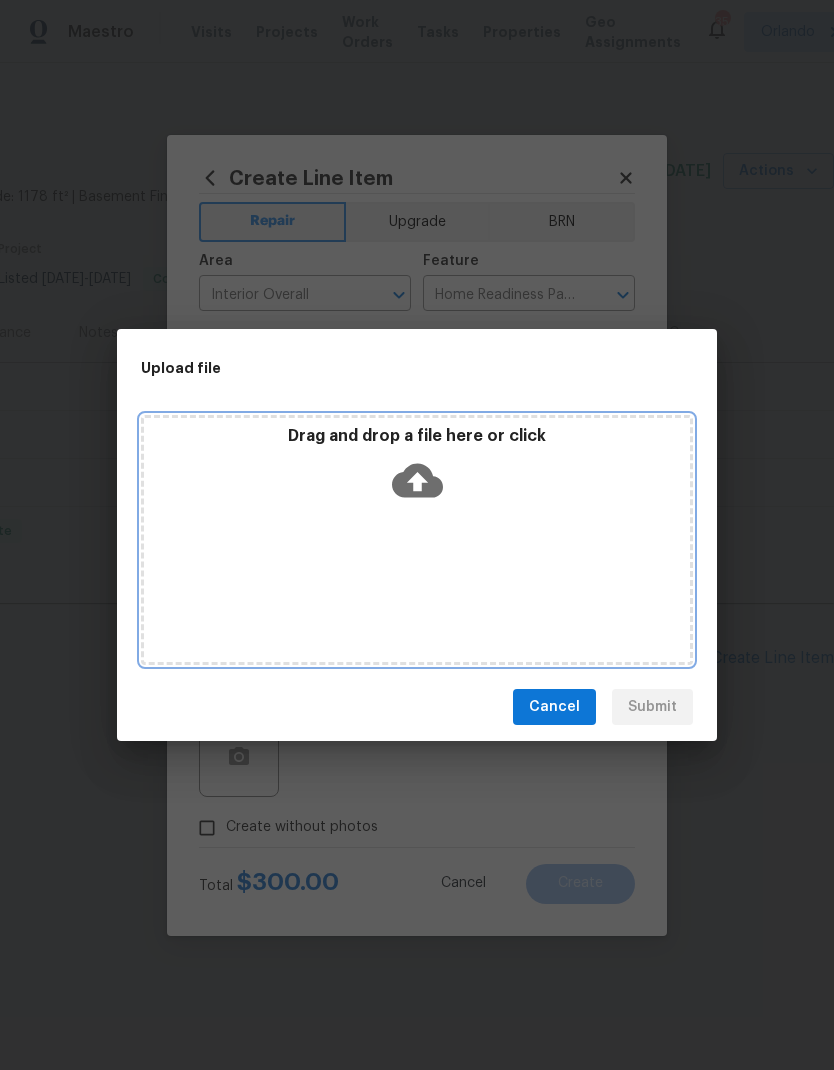 click 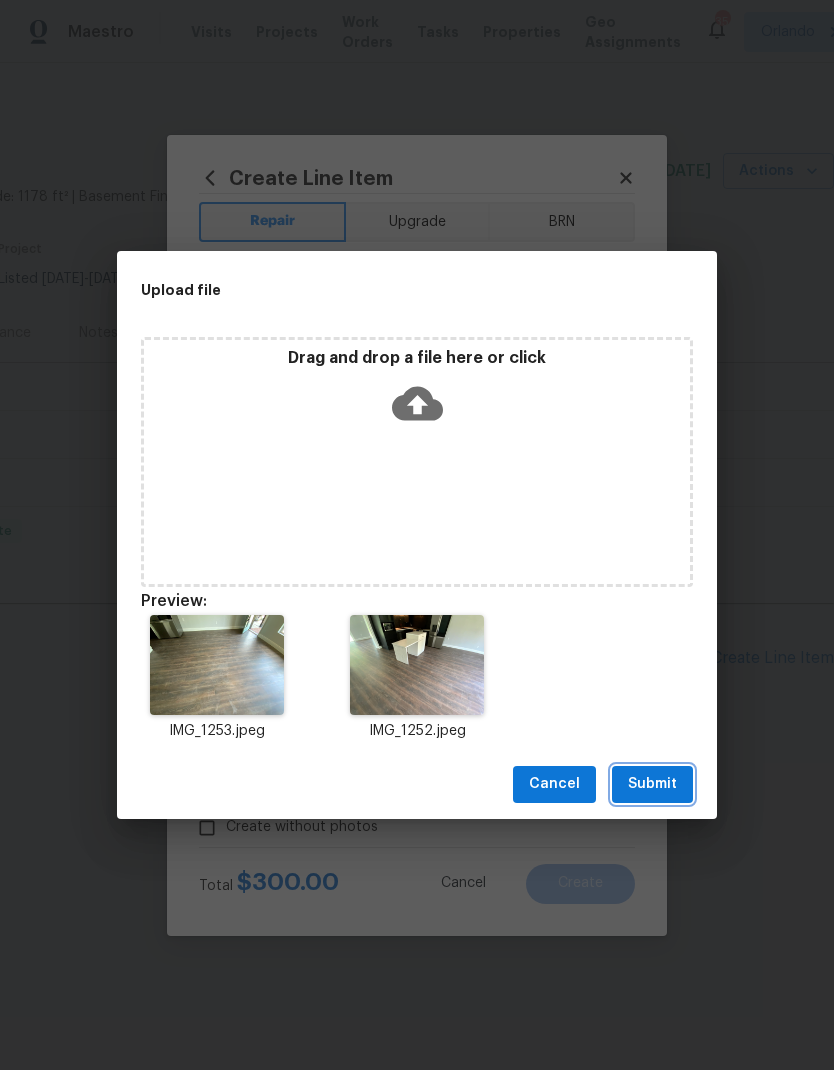 click on "Submit" at bounding box center [652, 784] 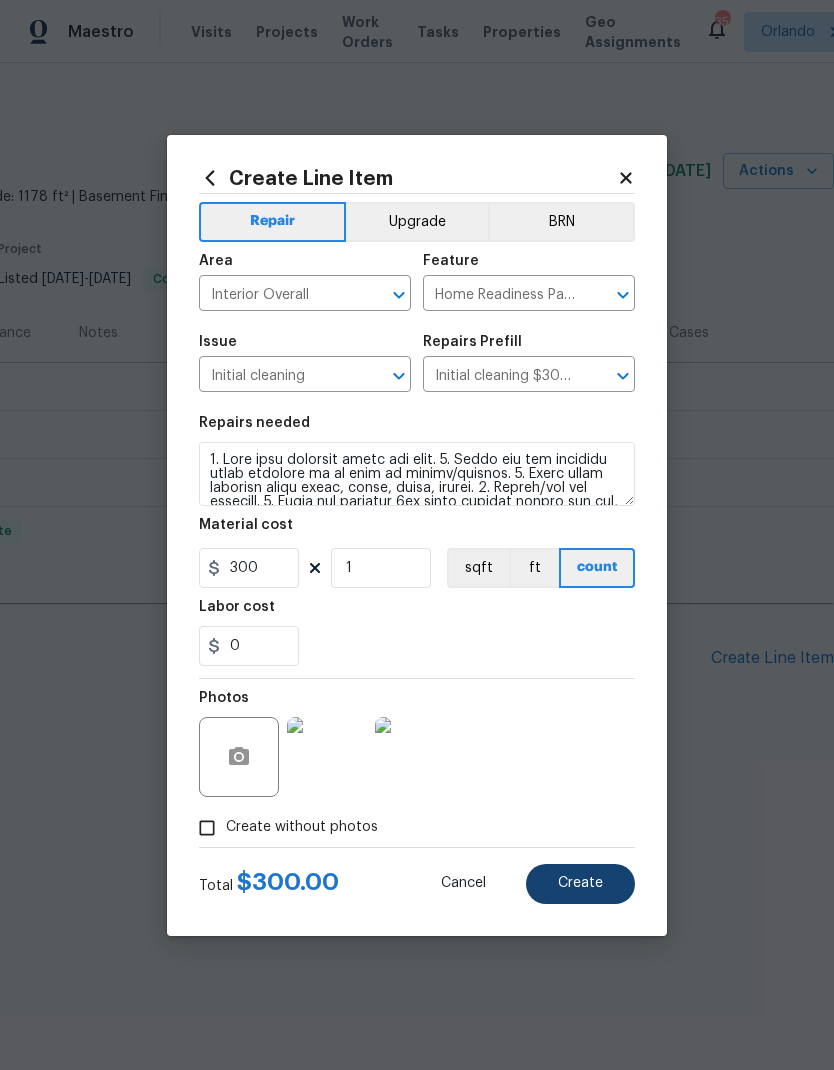 click on "Create" at bounding box center [580, 883] 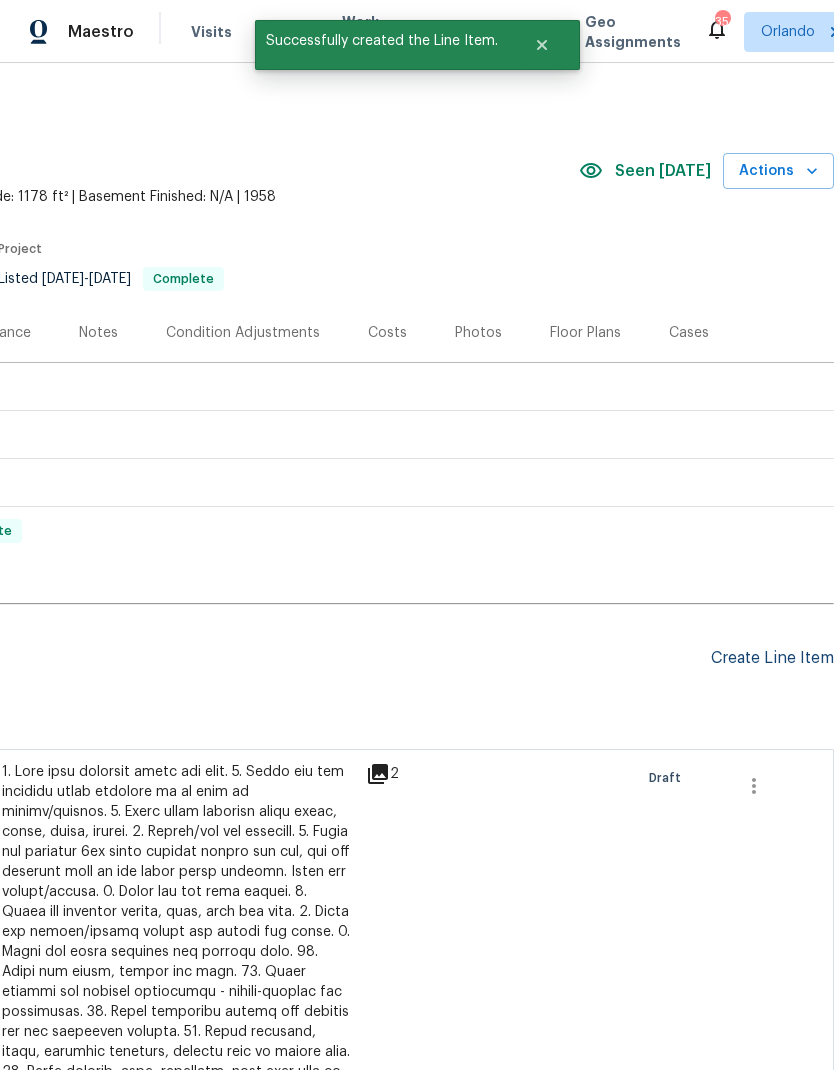 click on "Create Line Item" at bounding box center (772, 658) 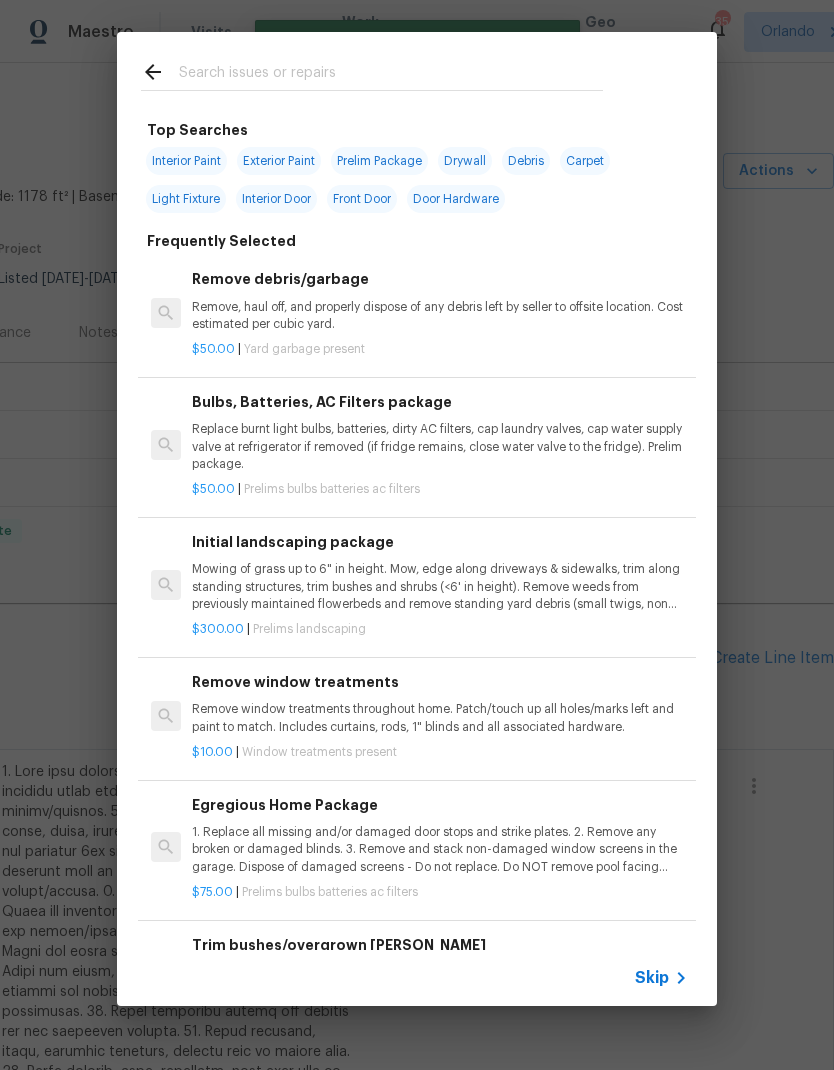 click at bounding box center (372, 71) 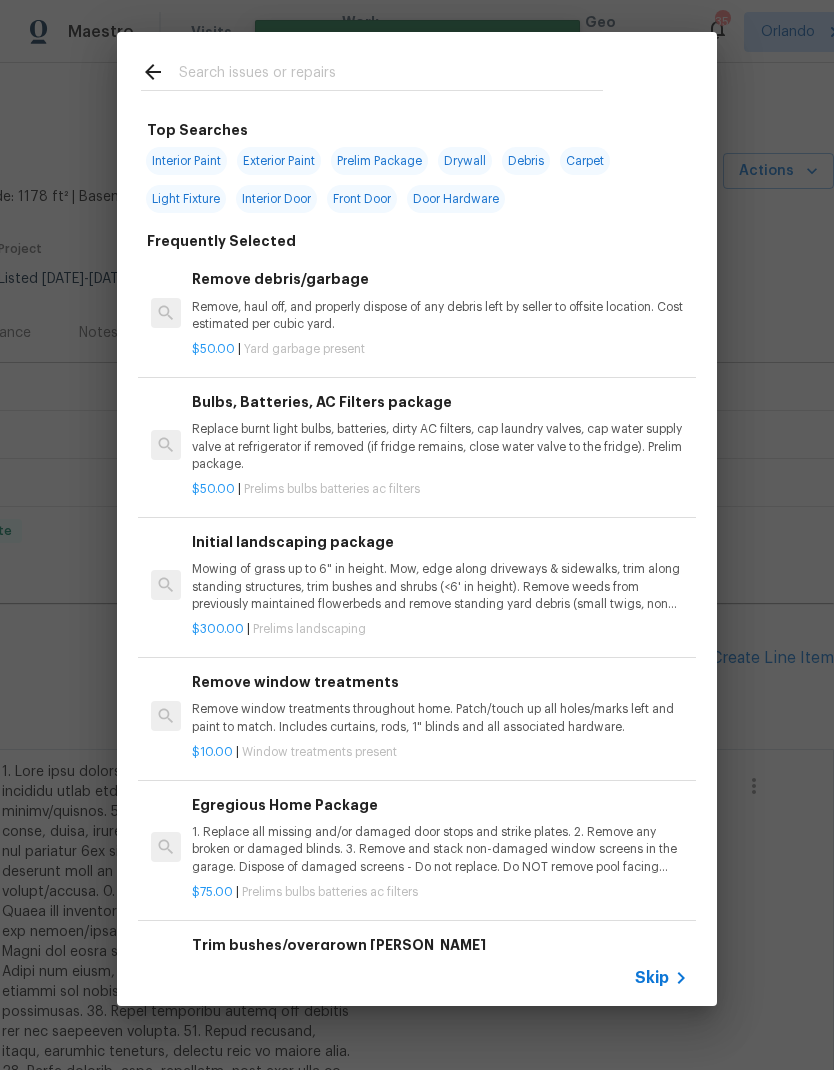 click at bounding box center (372, 71) 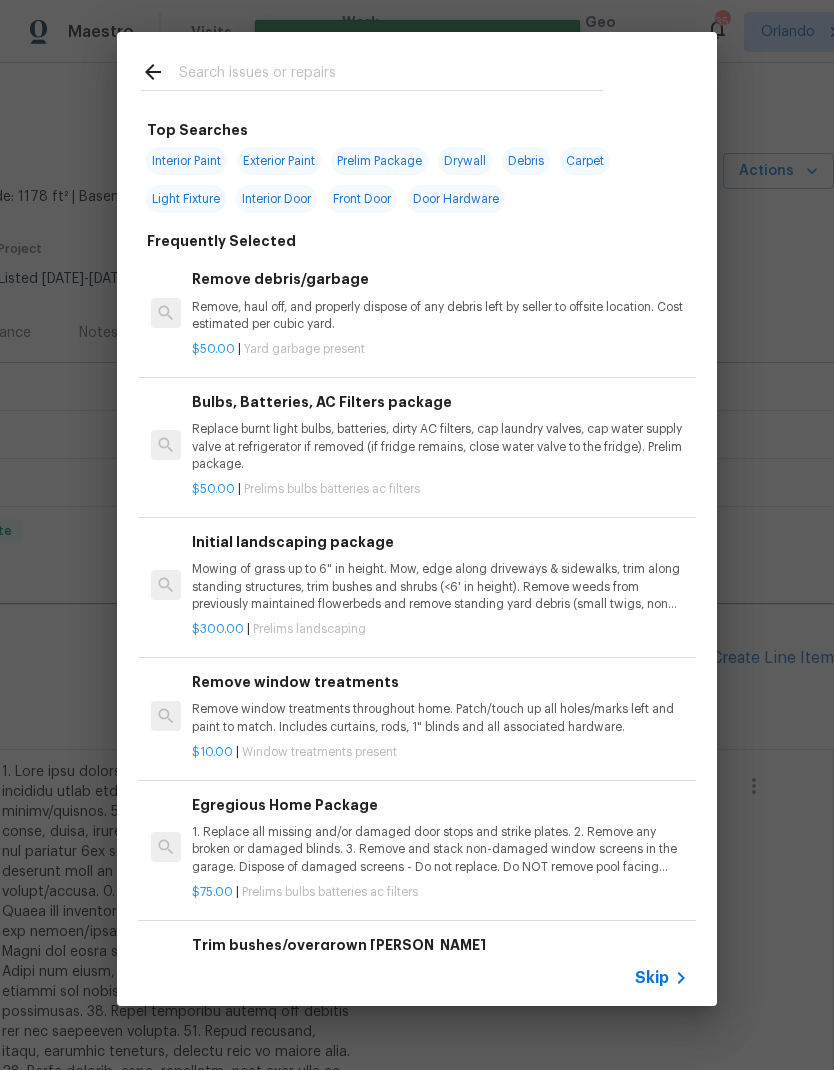 click at bounding box center (391, 75) 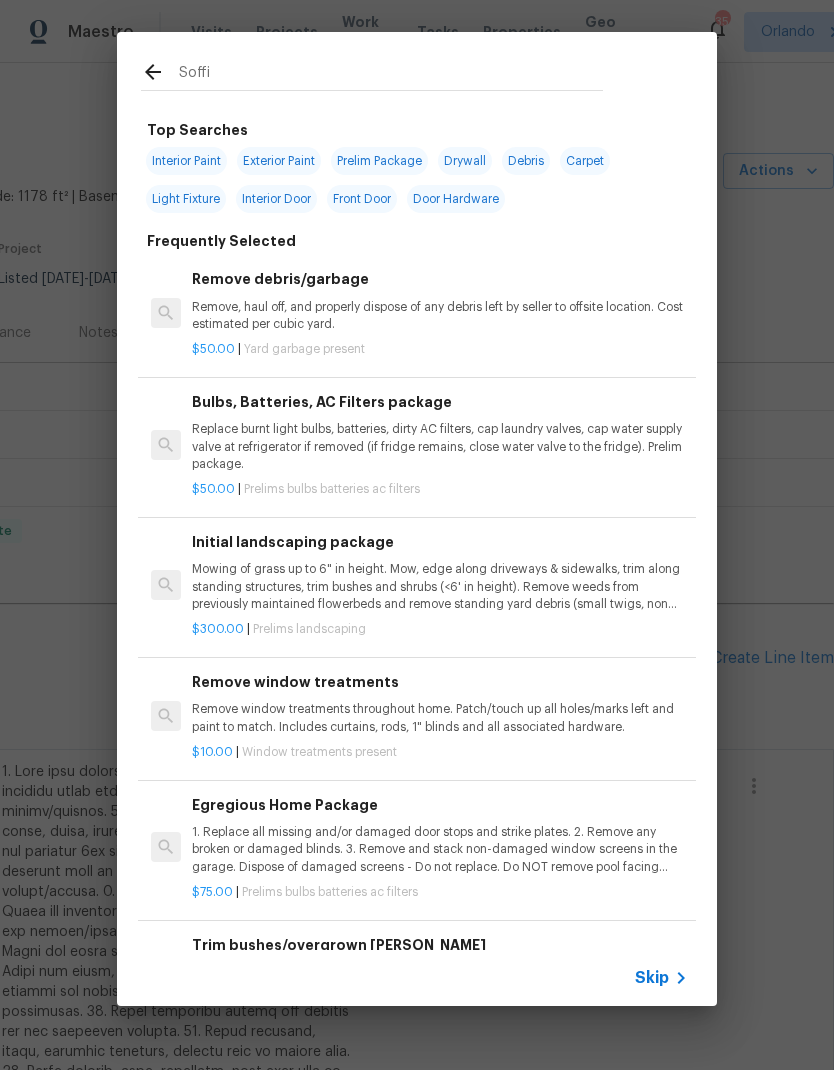 type on "Soffit" 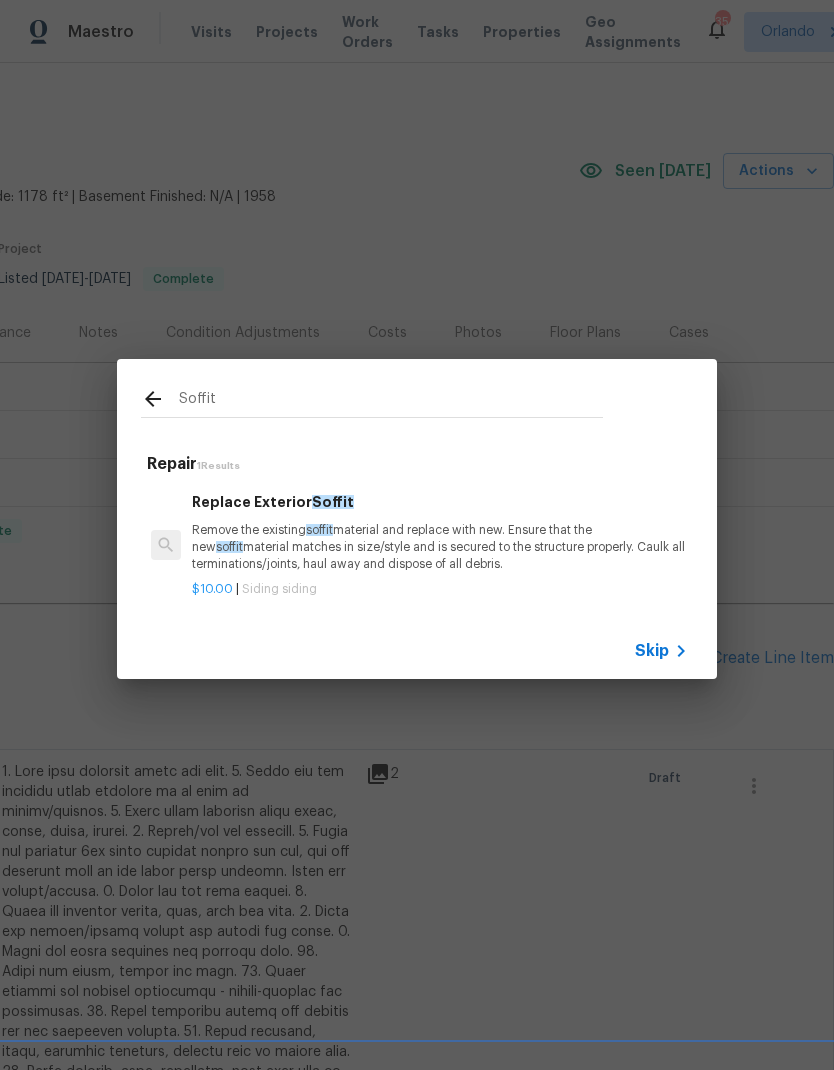 click on "Remove the existing  soffit  material and replace with new. Ensure that the new  soffit  material matches in size/style and is secured to the structure properly. Caulk all terminations/joints, haul away and dispose of all debris." at bounding box center (440, 547) 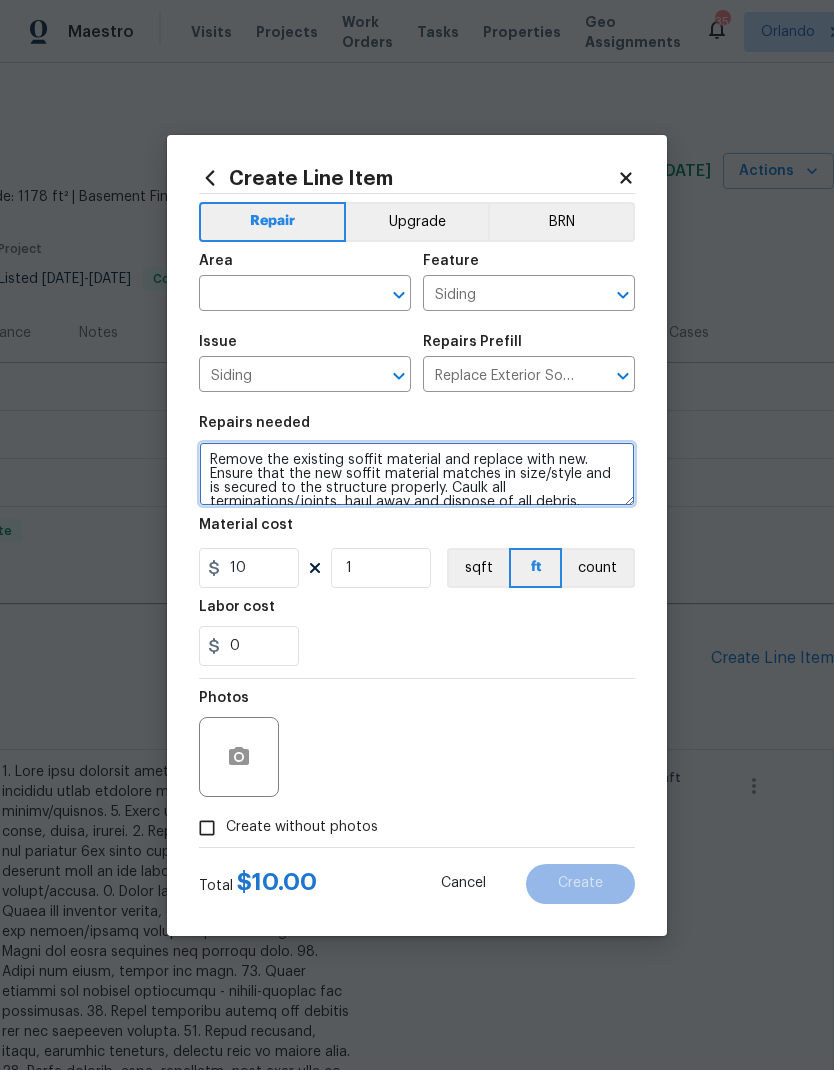 click on "Remove the existing soffit material and replace with new. Ensure that the new soffit material matches in size/style and is secured to the structure properly. Caulk all terminations/joints, haul away and dispose of all debris." at bounding box center [417, 474] 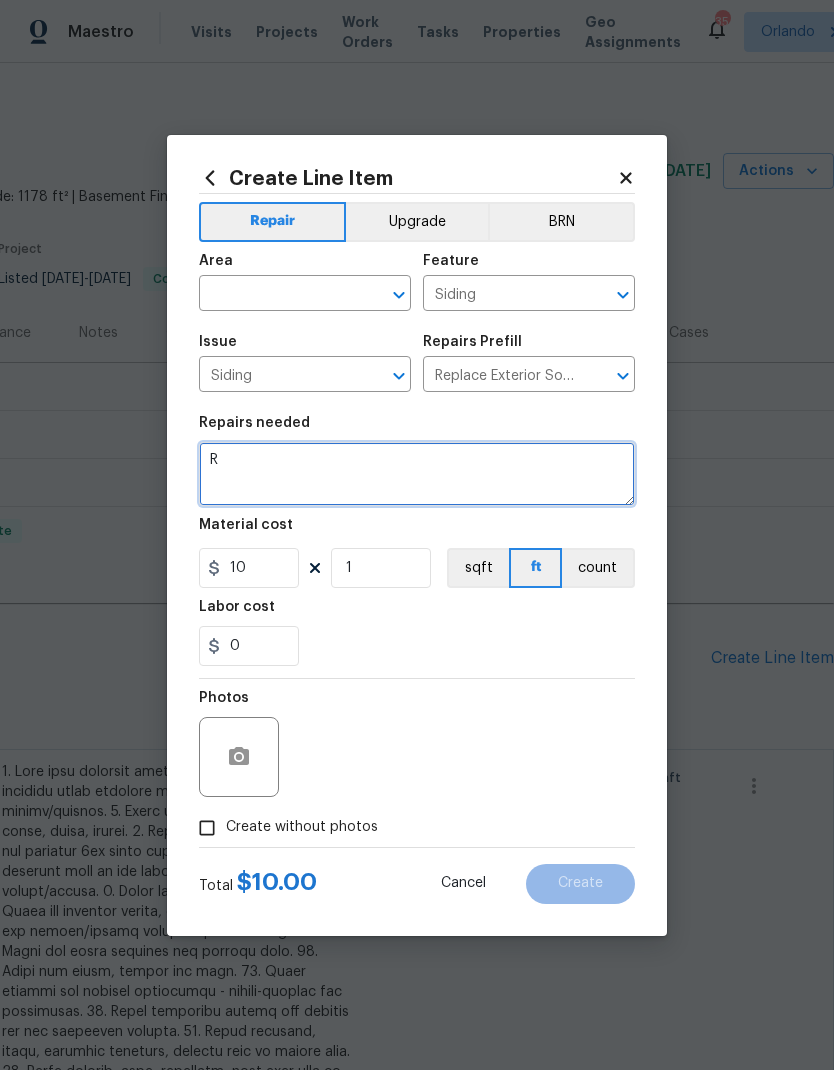 scroll, scrollTop: 0, scrollLeft: 0, axis: both 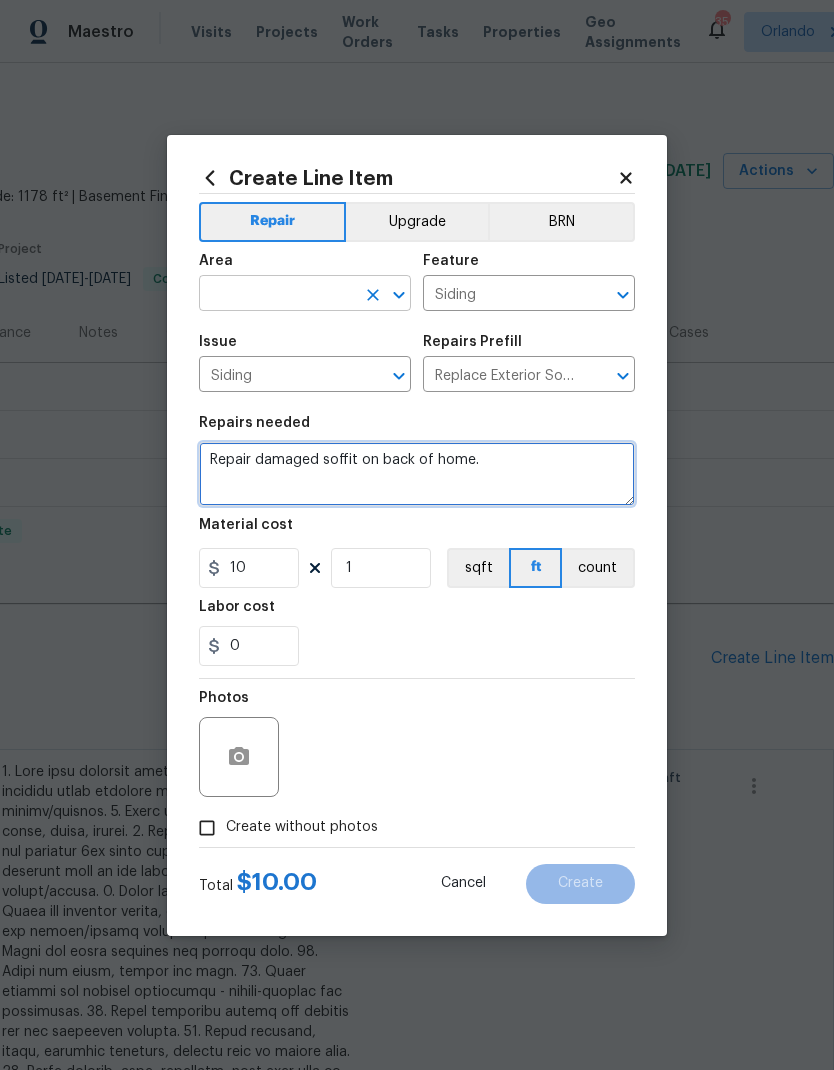 type on "Repair damaged soffit on back of home." 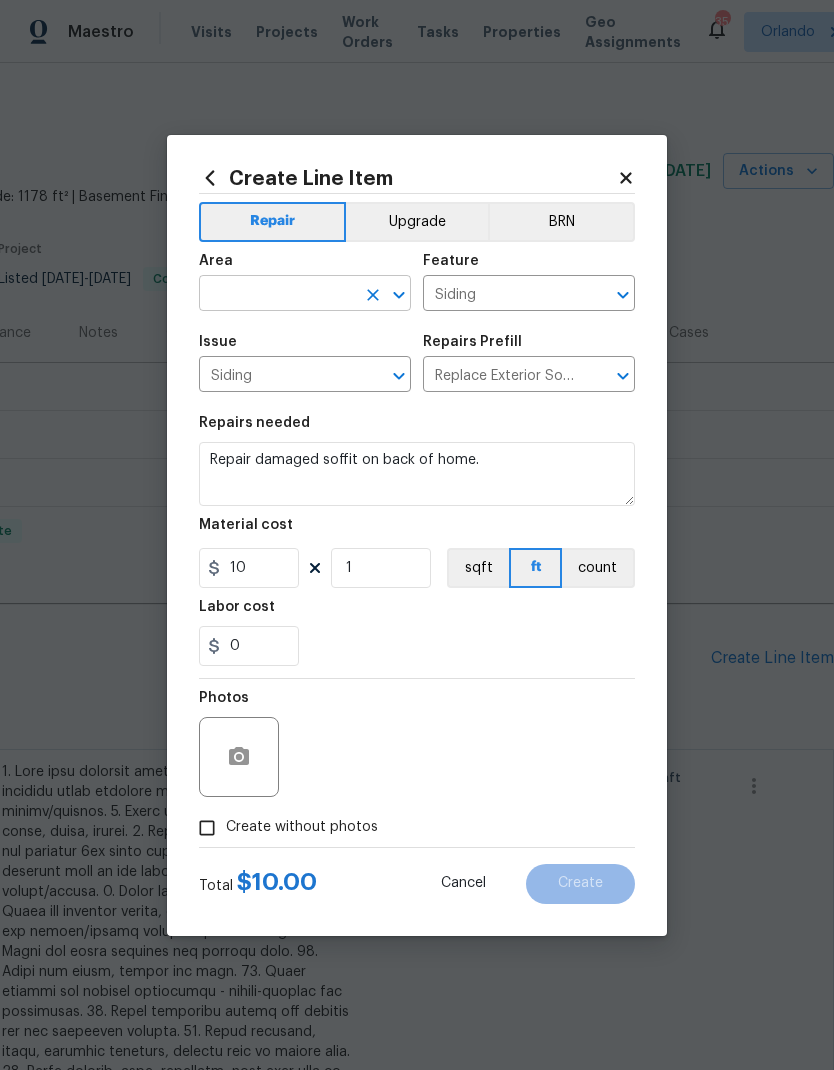 click at bounding box center (277, 295) 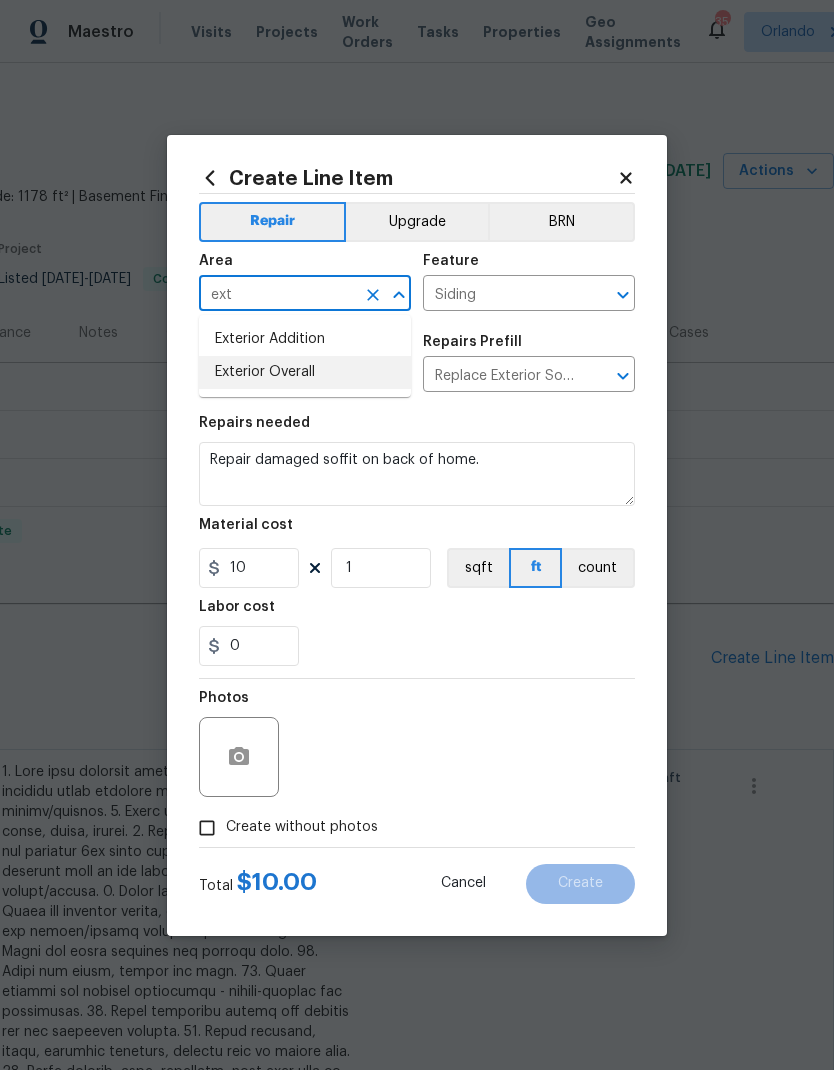 click on "Exterior Overall" at bounding box center [305, 372] 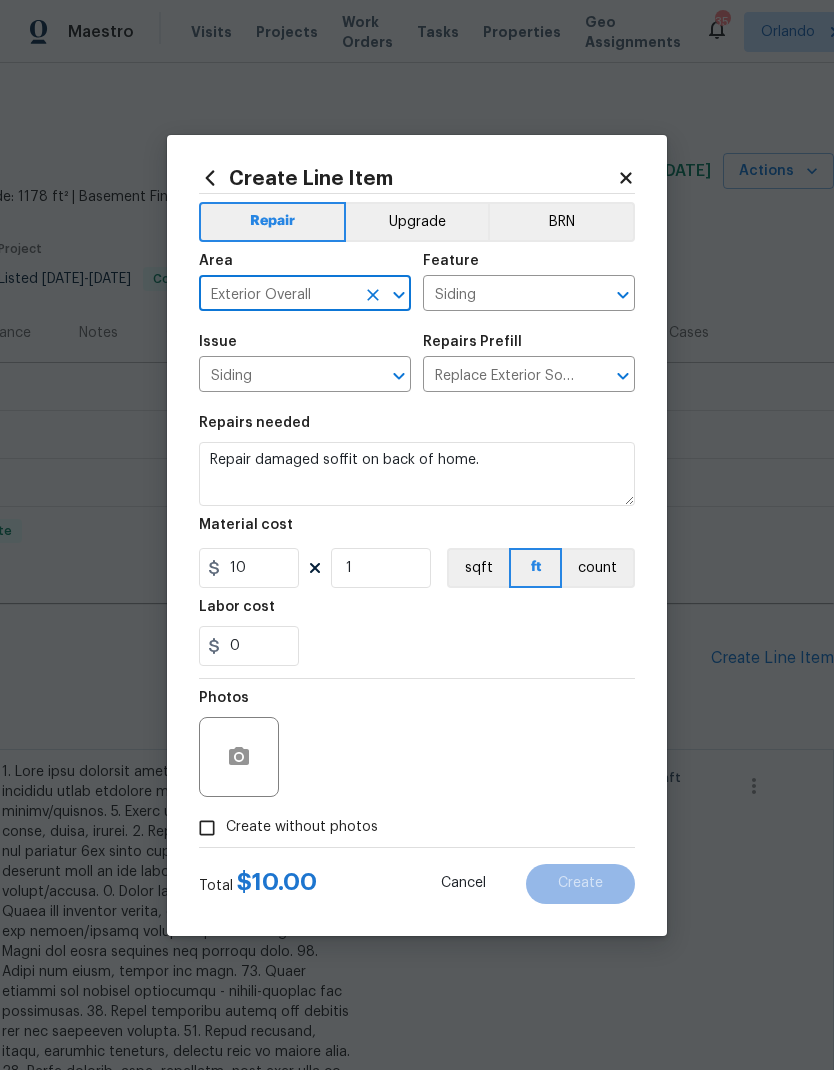 click on "0" at bounding box center (417, 646) 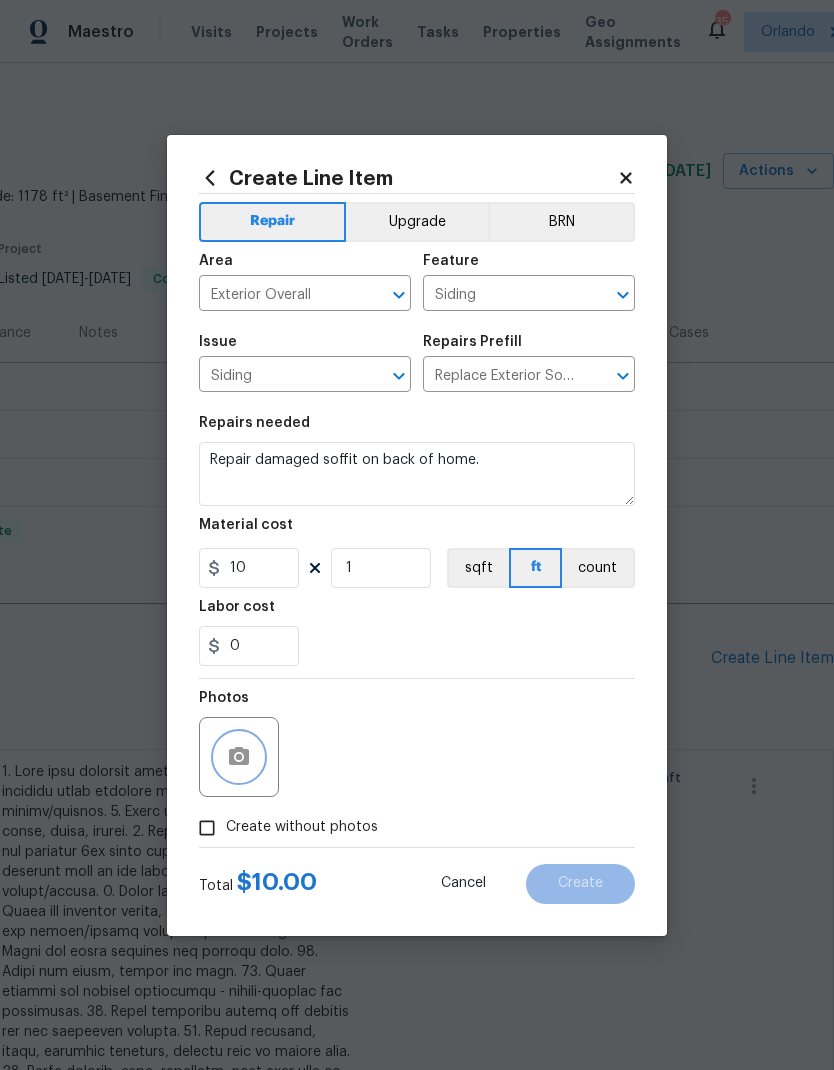 click 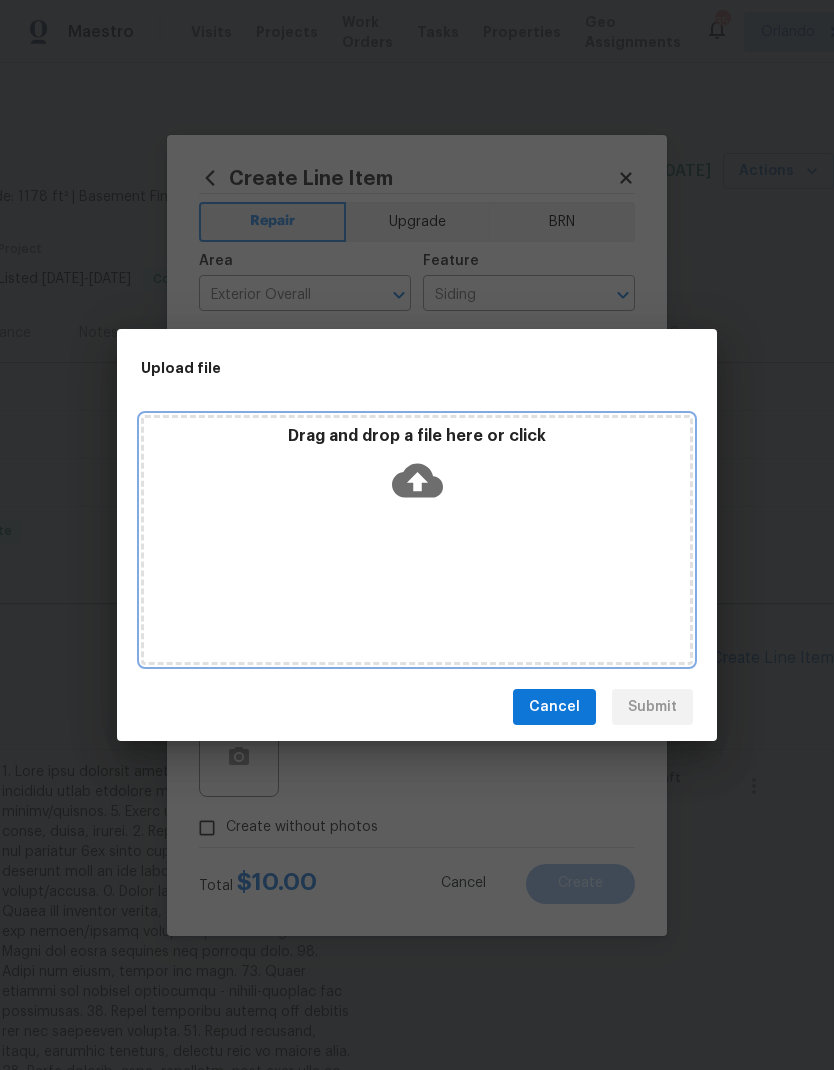 click 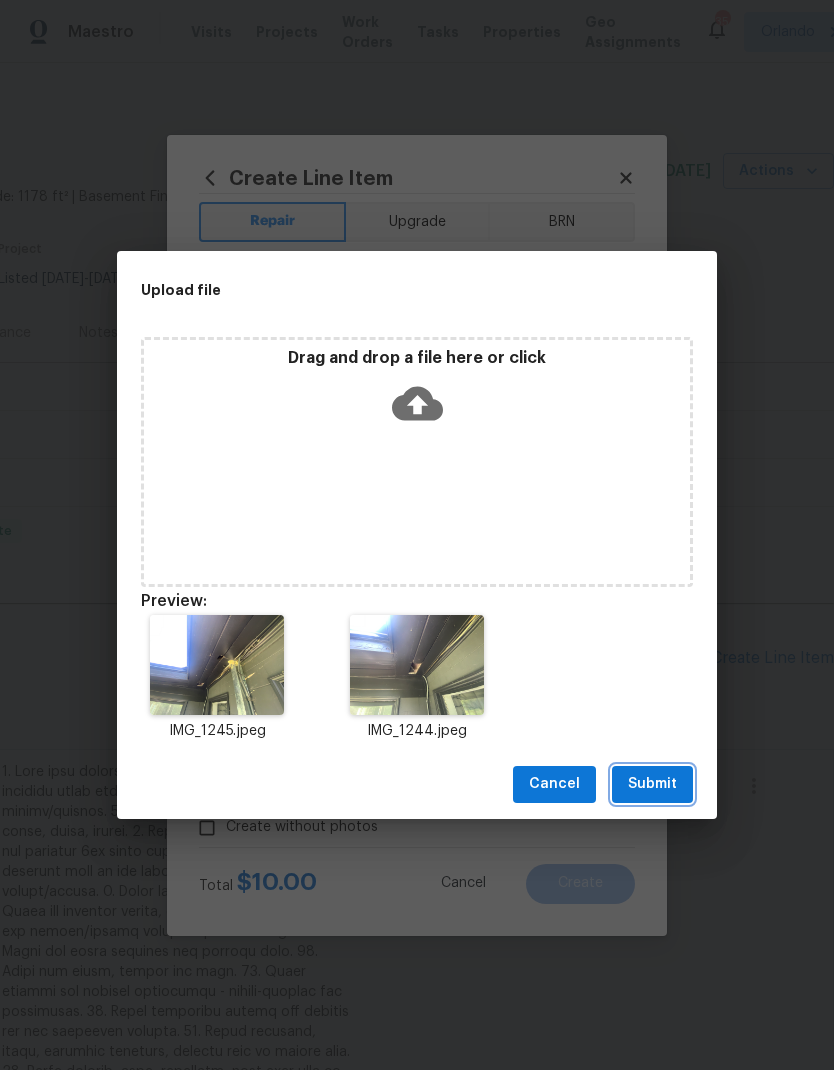 click on "Submit" at bounding box center [652, 784] 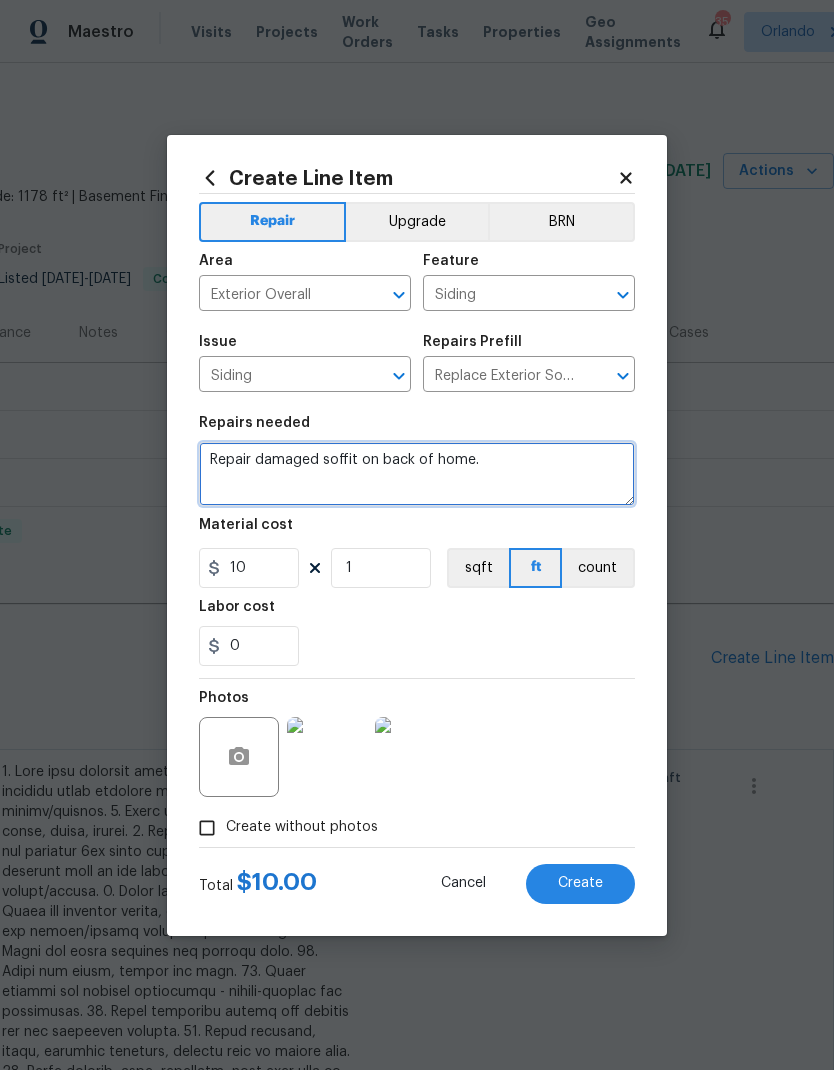 click on "Repair damaged soffit on back of home." at bounding box center (417, 474) 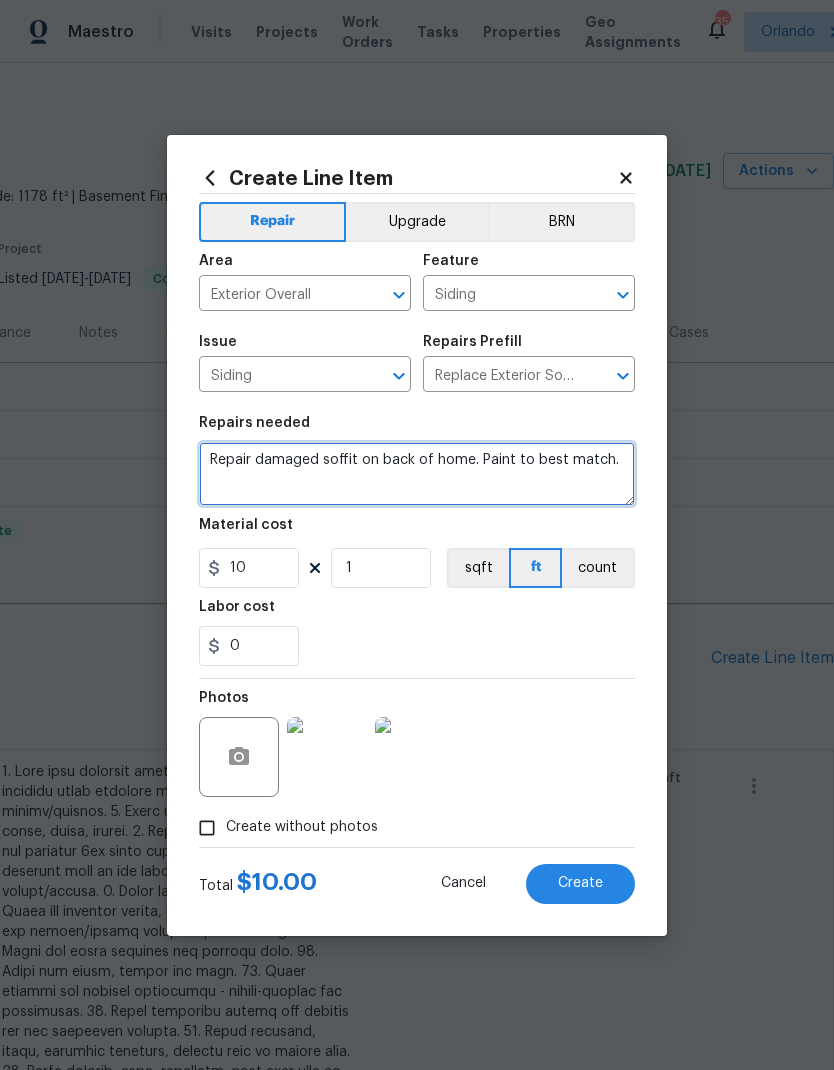 type on "Repair damaged soffit on back of home. Paint to best match." 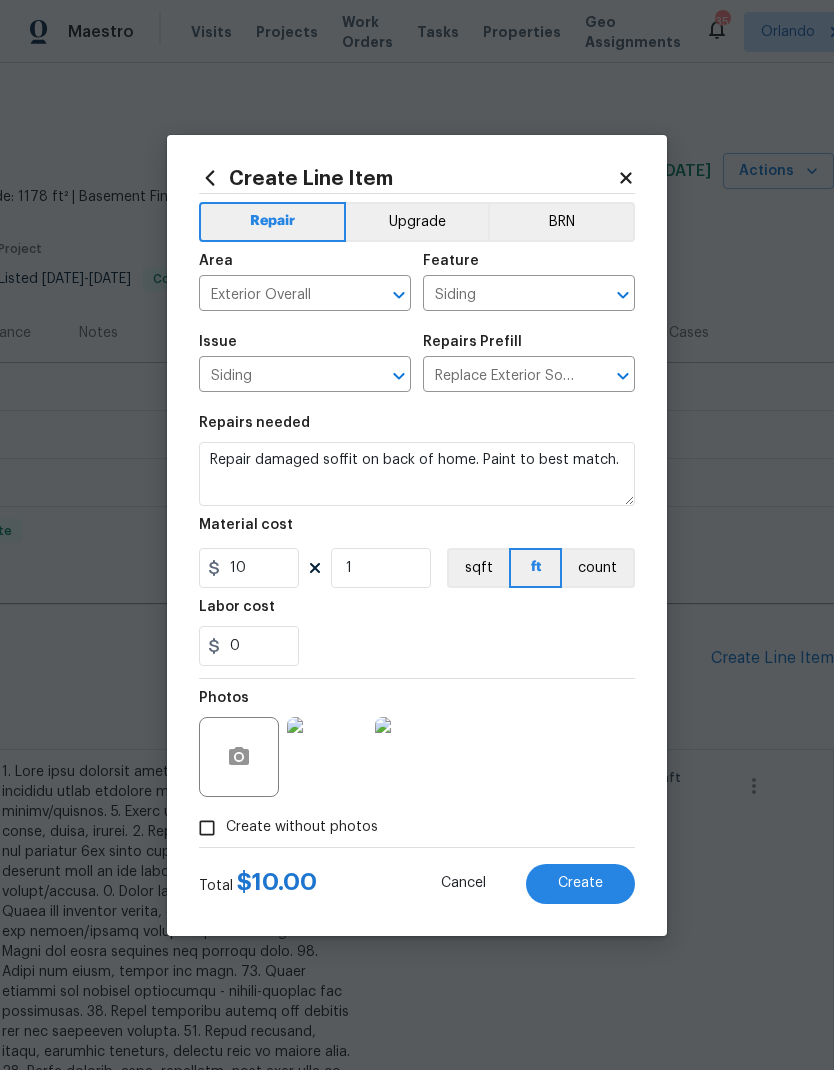 click on "0" at bounding box center [417, 646] 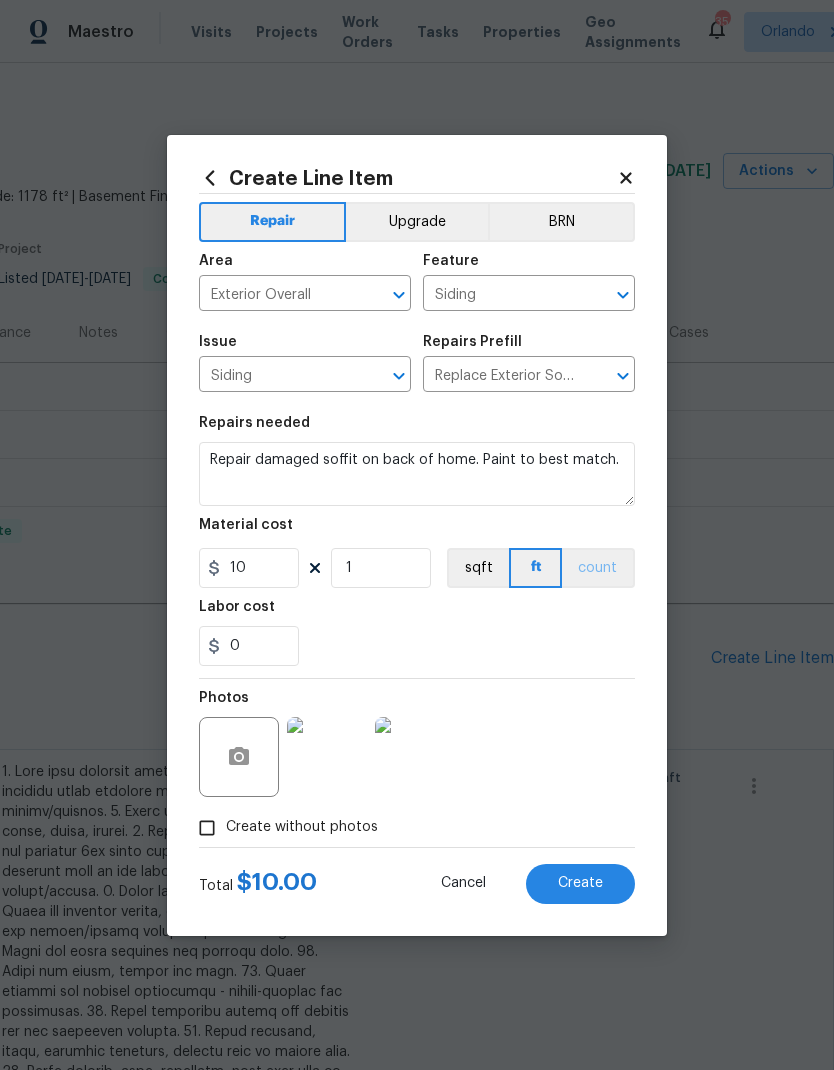 click on "count" at bounding box center (598, 568) 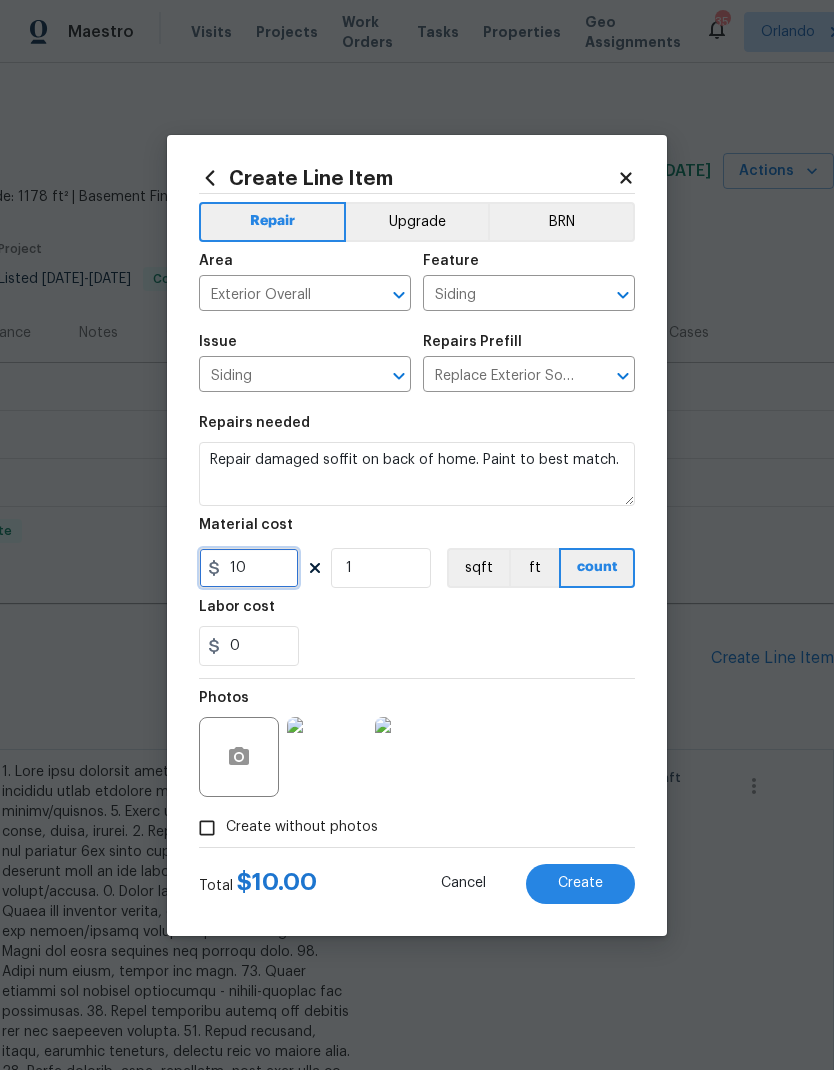 click on "10" at bounding box center (249, 568) 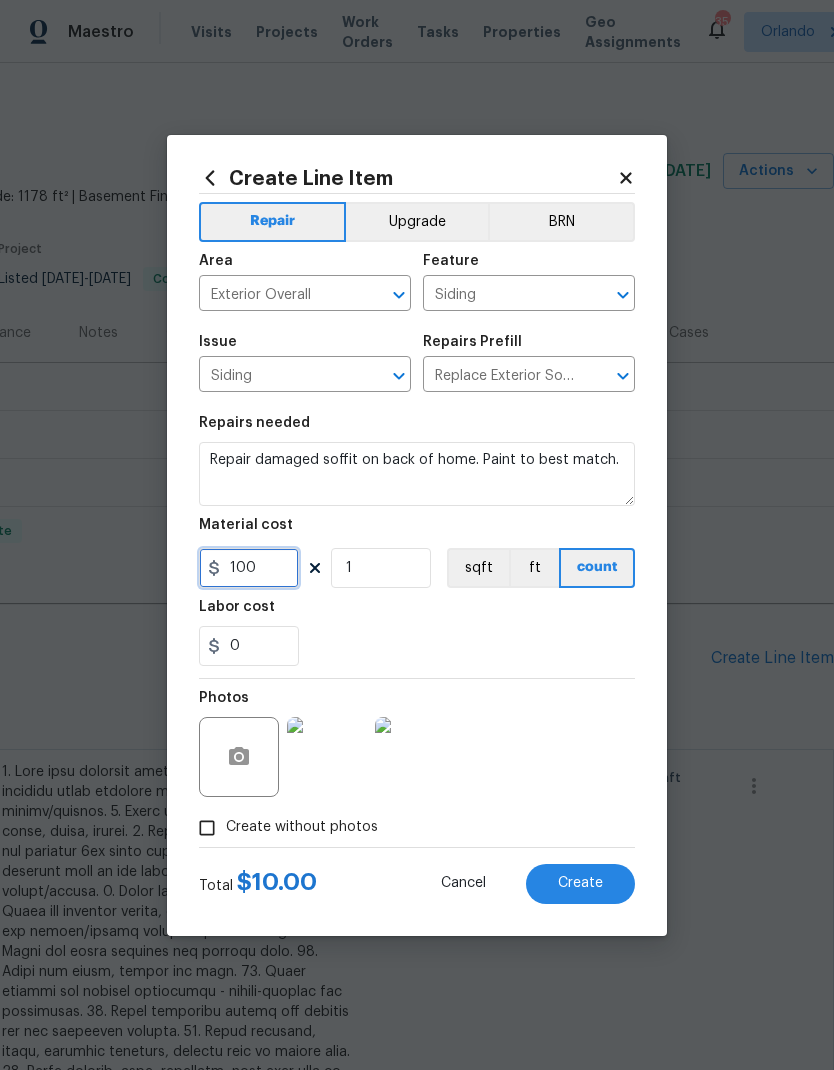 type on "100" 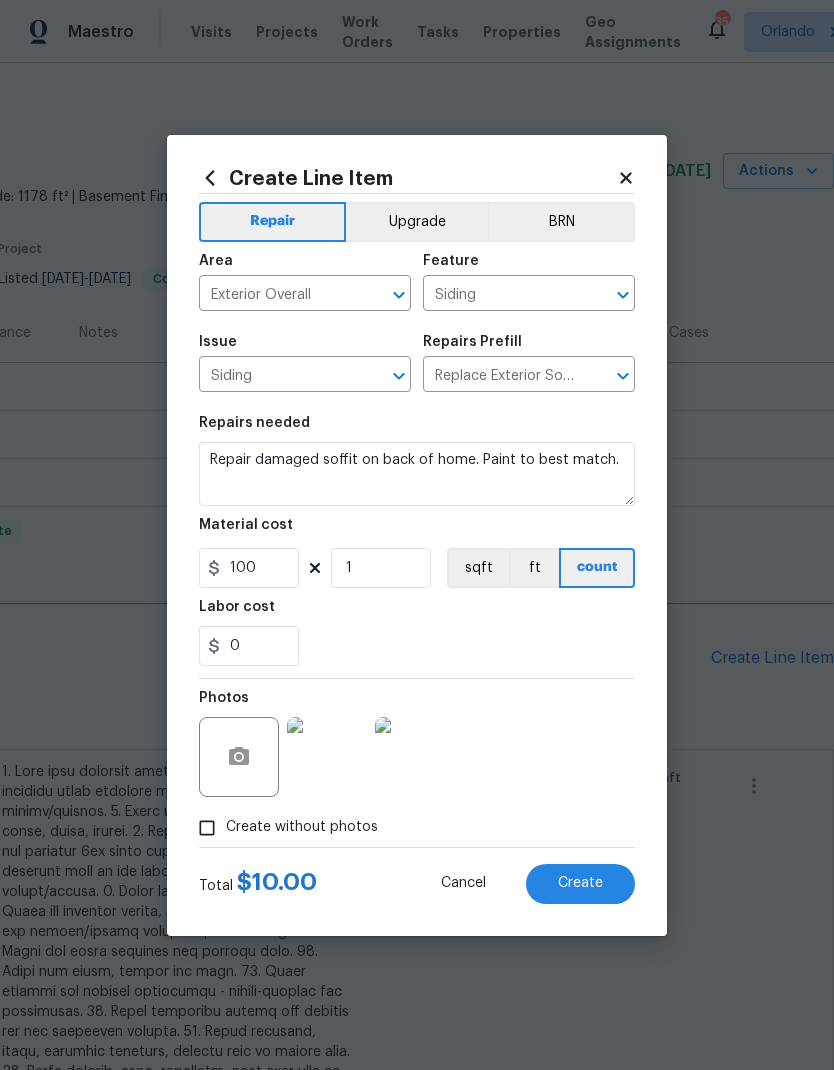 click on "0" at bounding box center (417, 646) 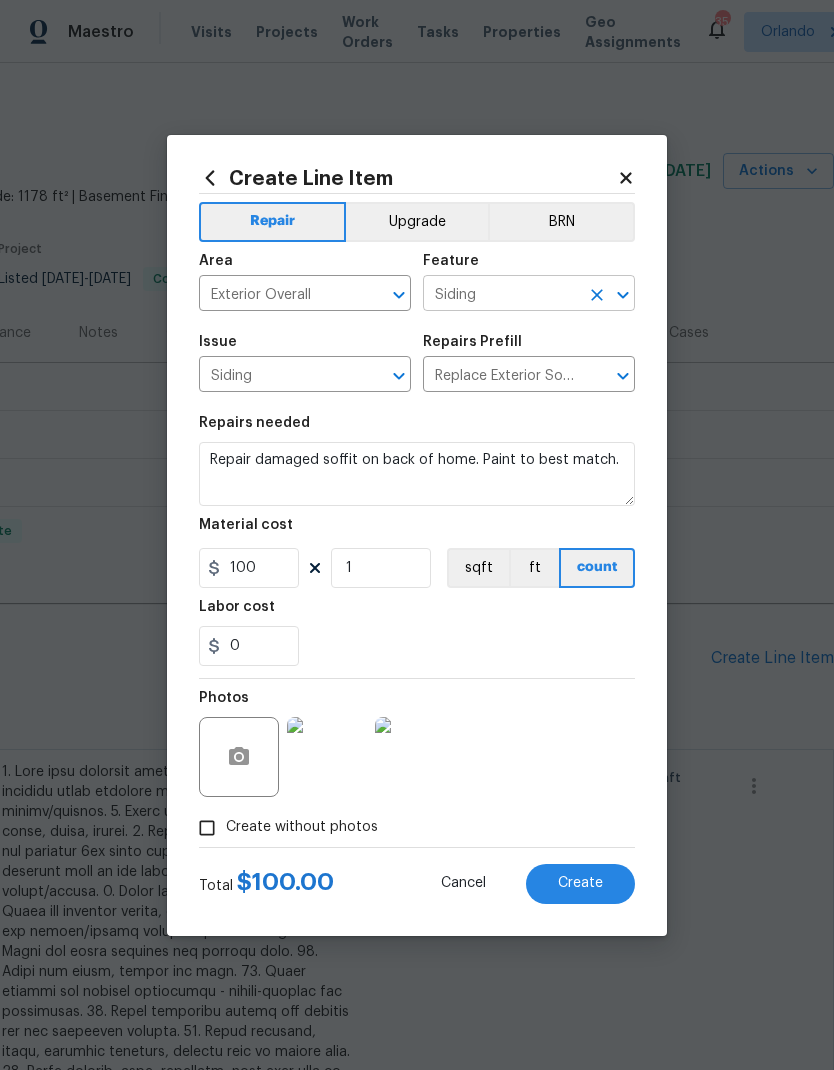 click on "Siding" at bounding box center [501, 295] 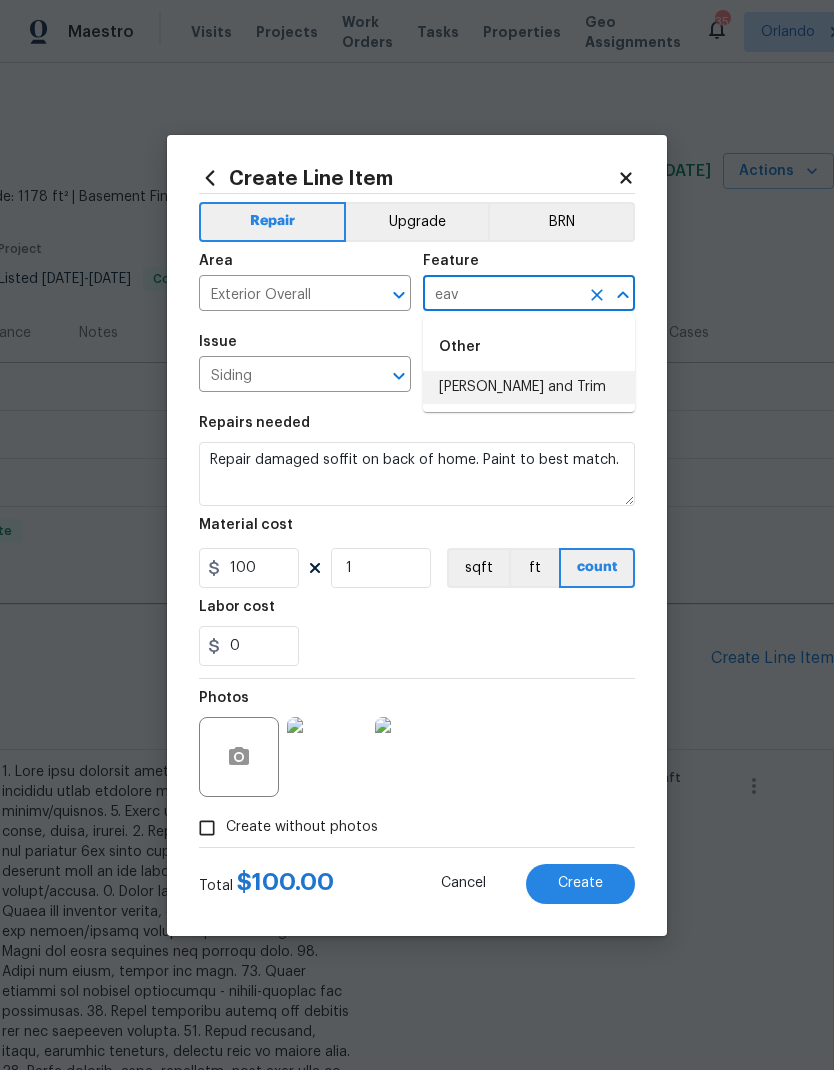 click on "[PERSON_NAME] and Trim" at bounding box center [529, 387] 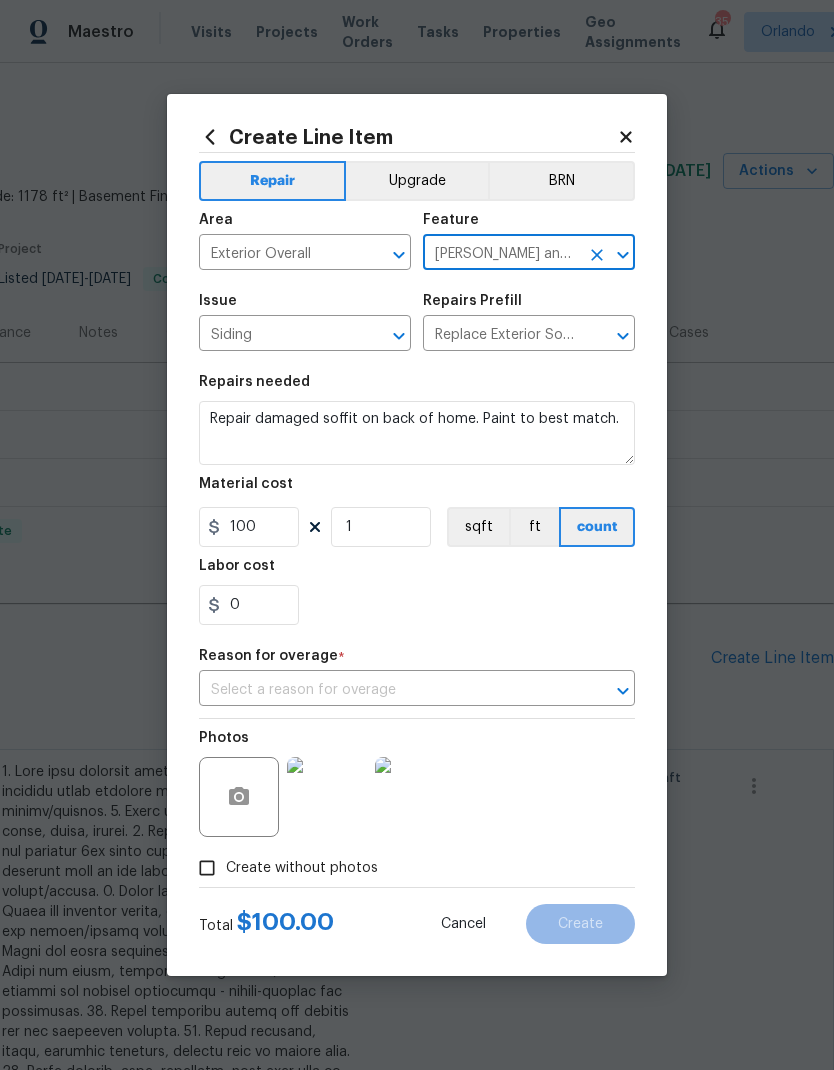 click on "Repairs needed Repair damaged soffit on back of home. Paint to best match.  Material cost 100 1 sqft ft count Labor cost 0" at bounding box center [417, 500] 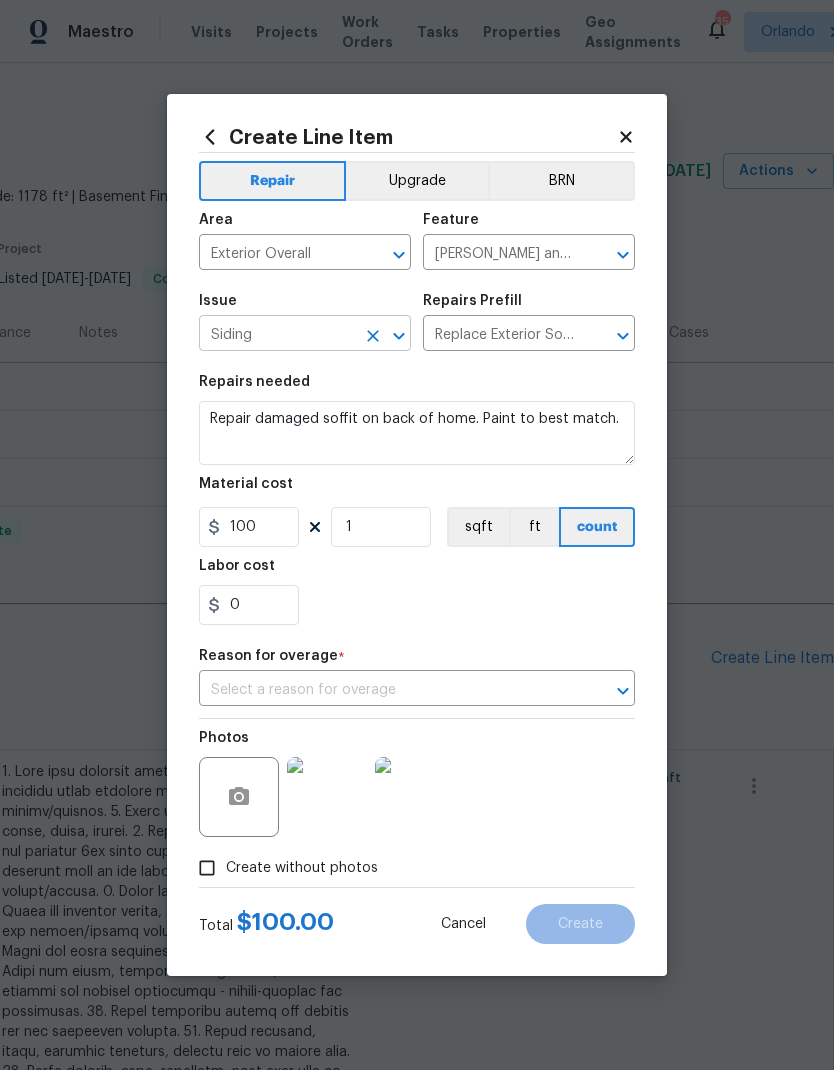 click on "Siding" at bounding box center (277, 335) 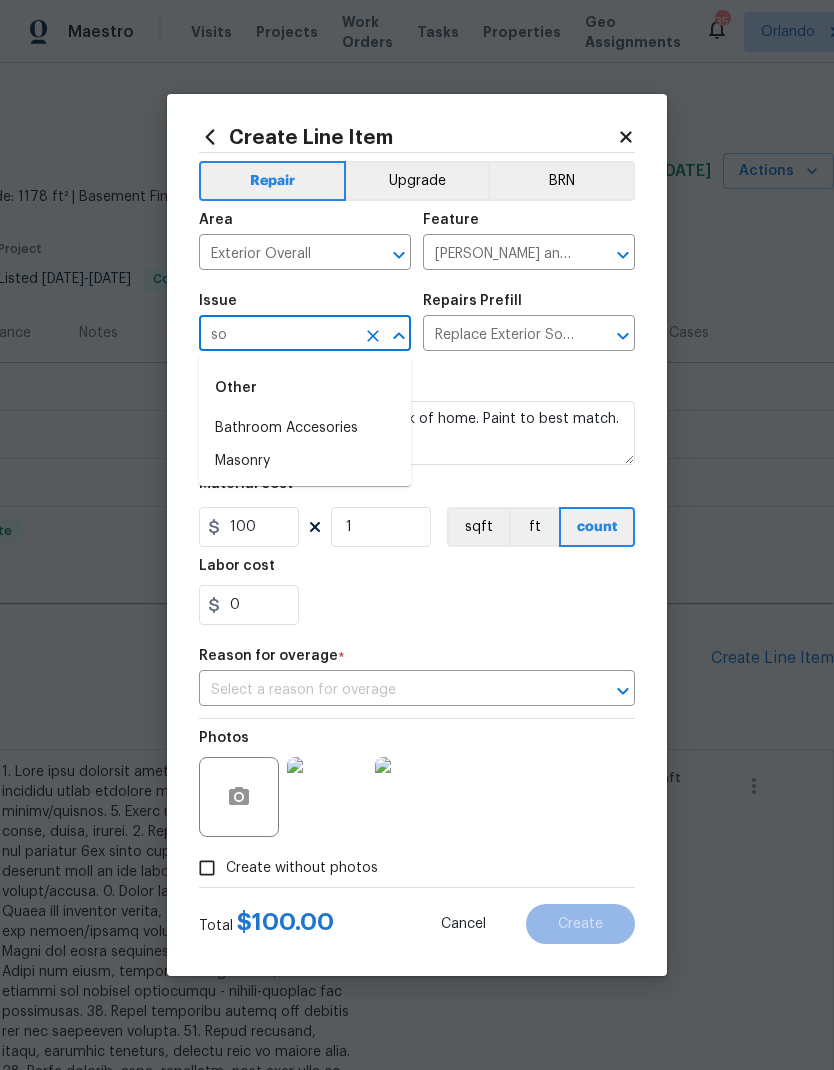 click on "0" at bounding box center [417, 605] 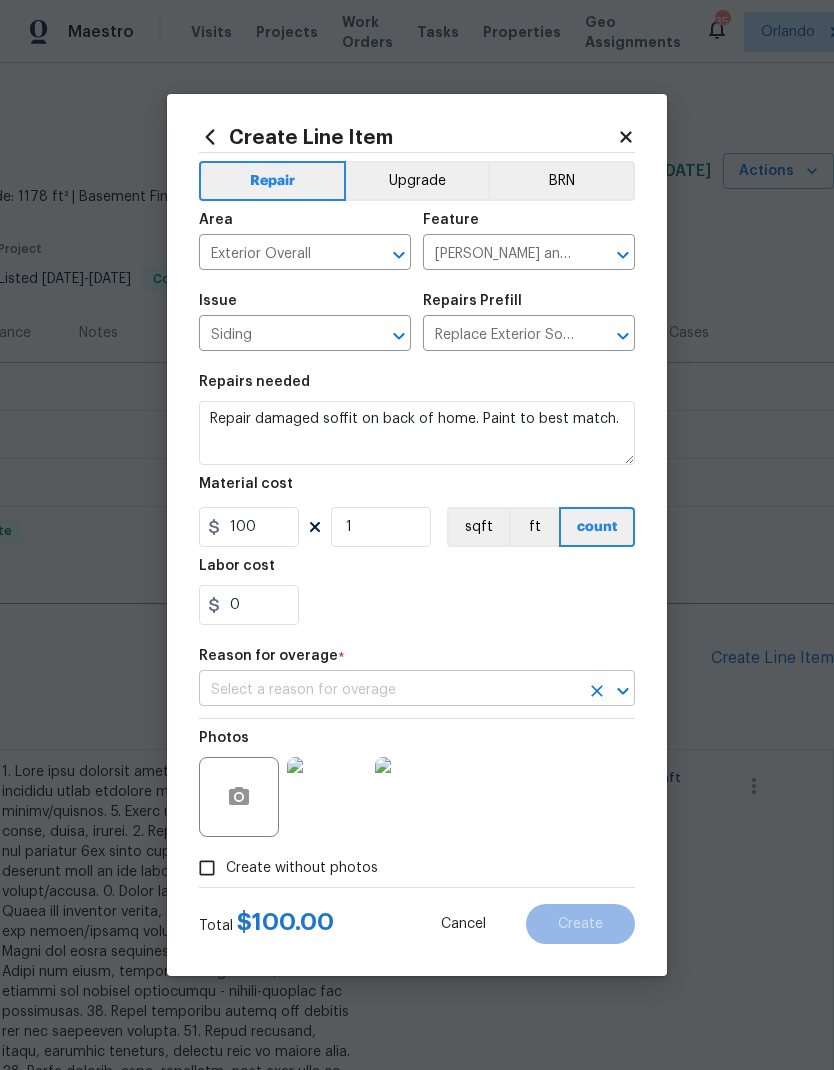 click at bounding box center [389, 690] 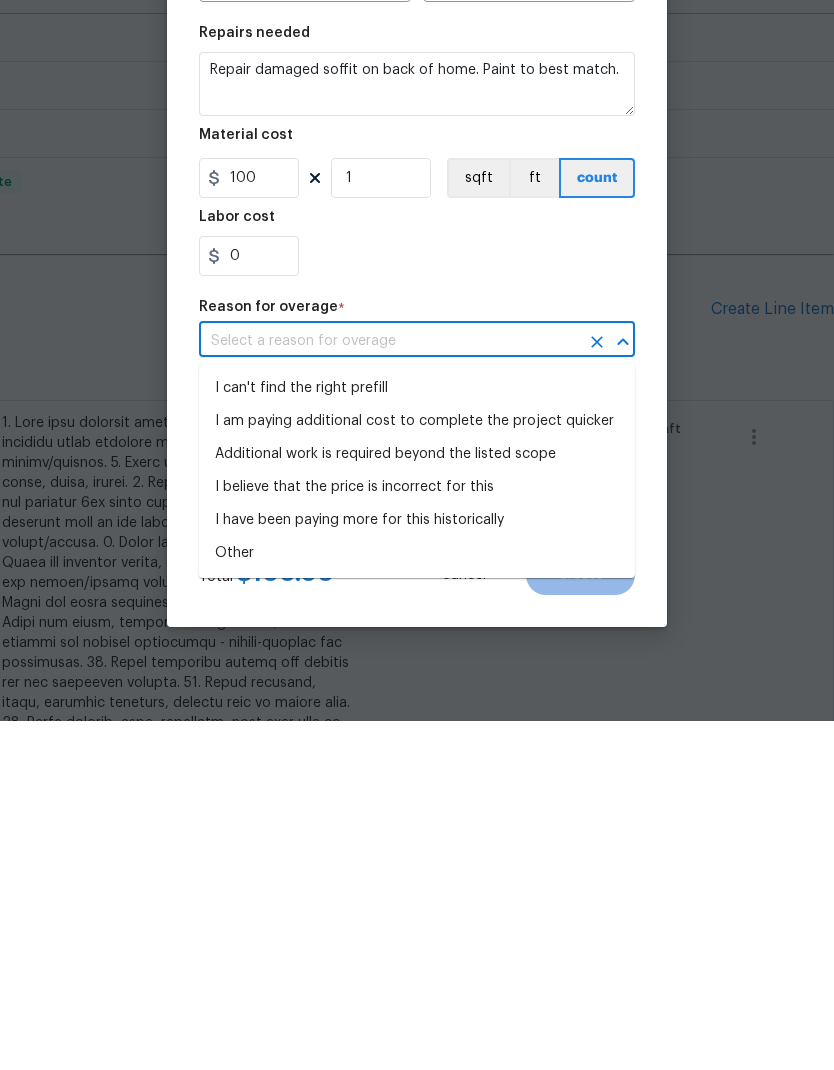 click on "I can't find the right prefill" at bounding box center [417, 737] 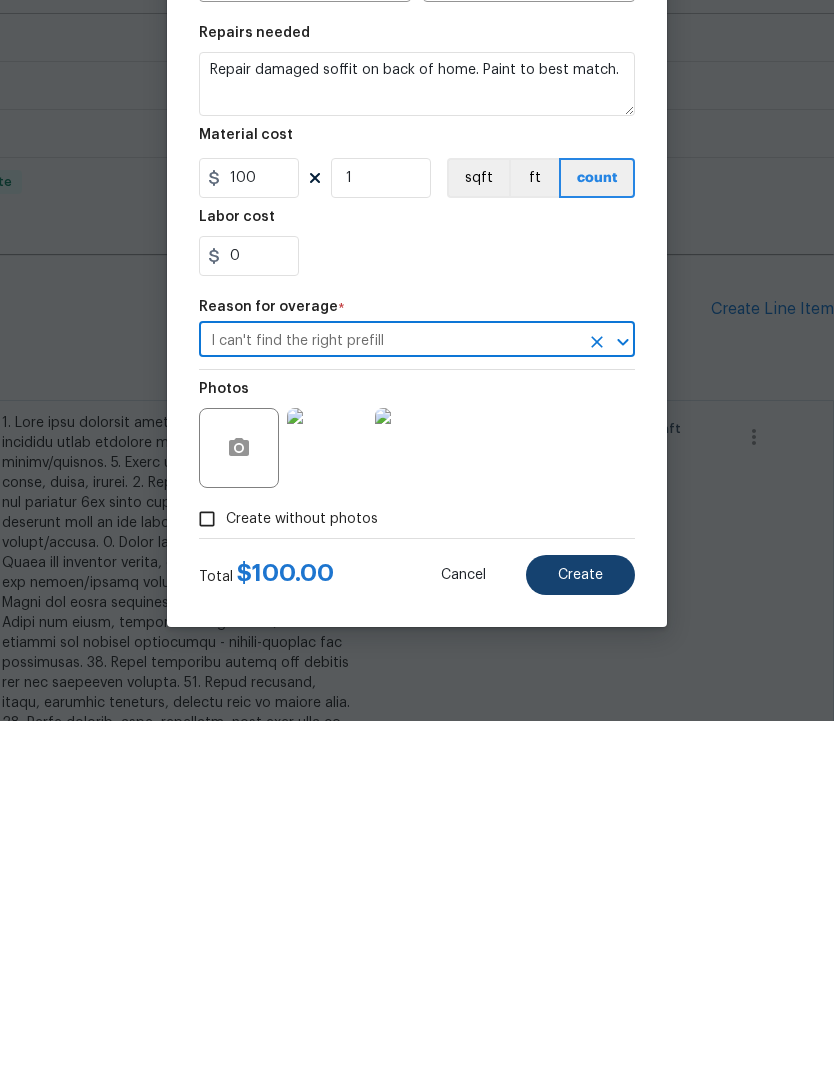 click on "Create" at bounding box center (580, 924) 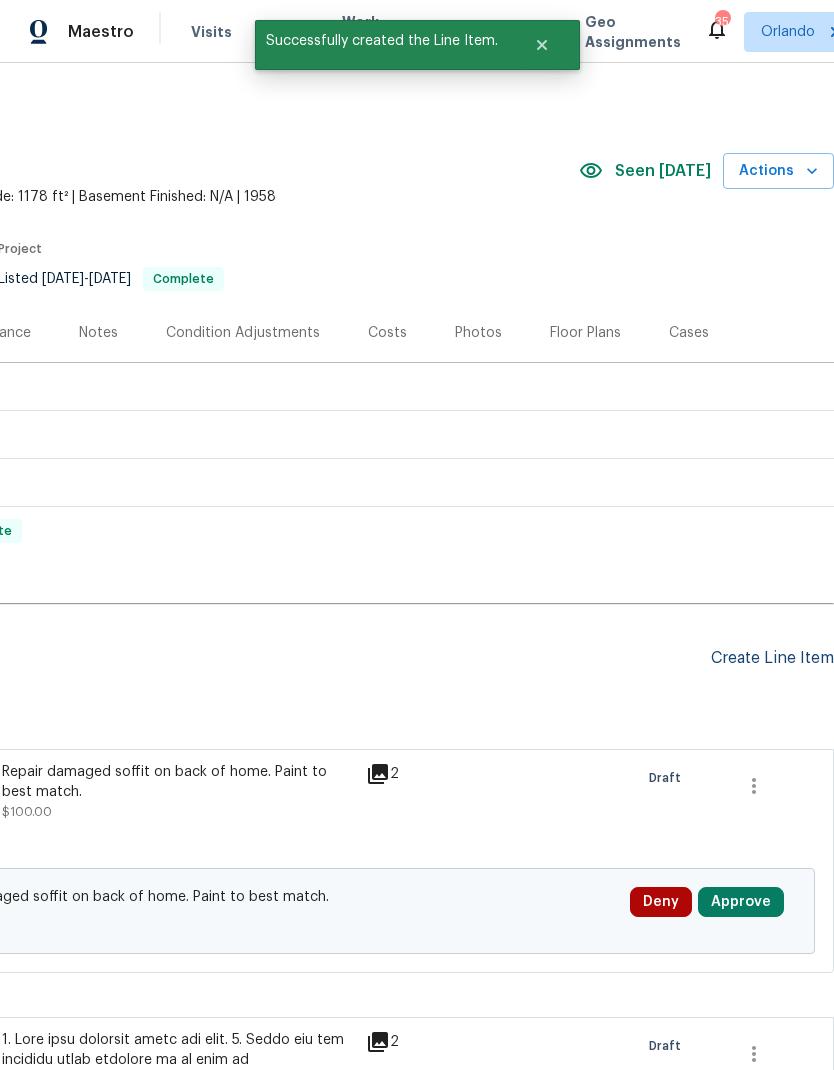 click on "Create Line Item" at bounding box center (772, 658) 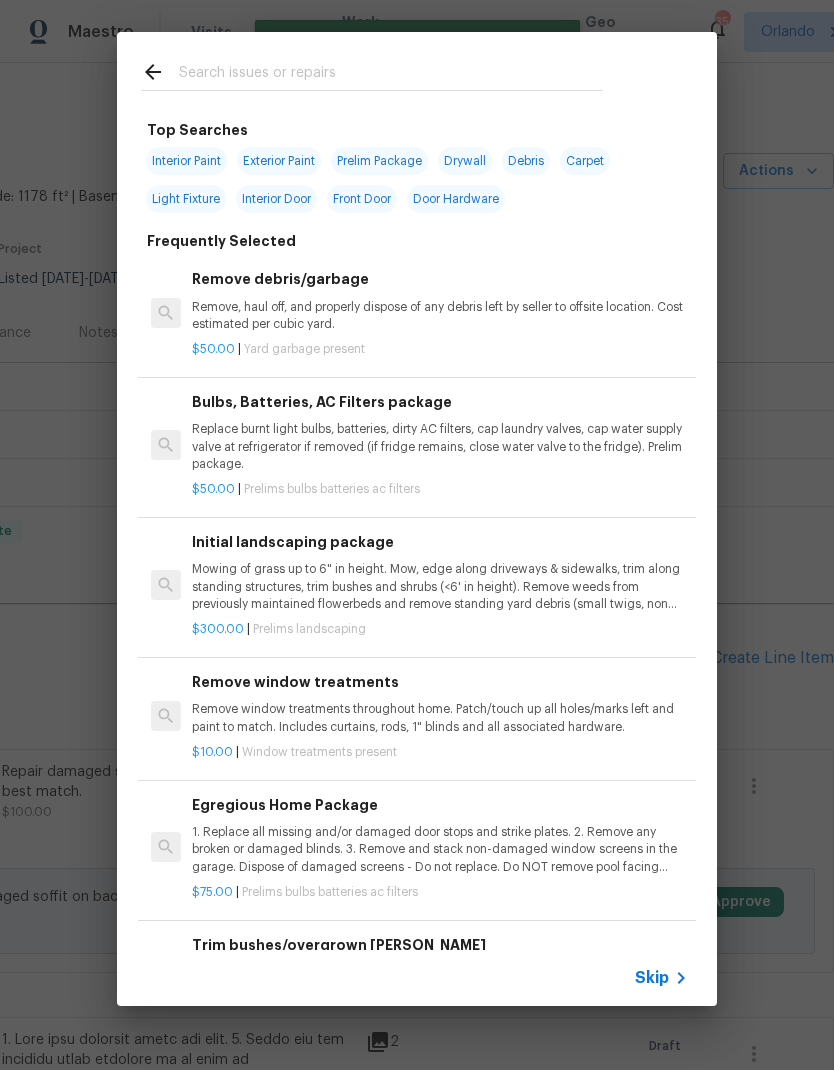 click at bounding box center [391, 75] 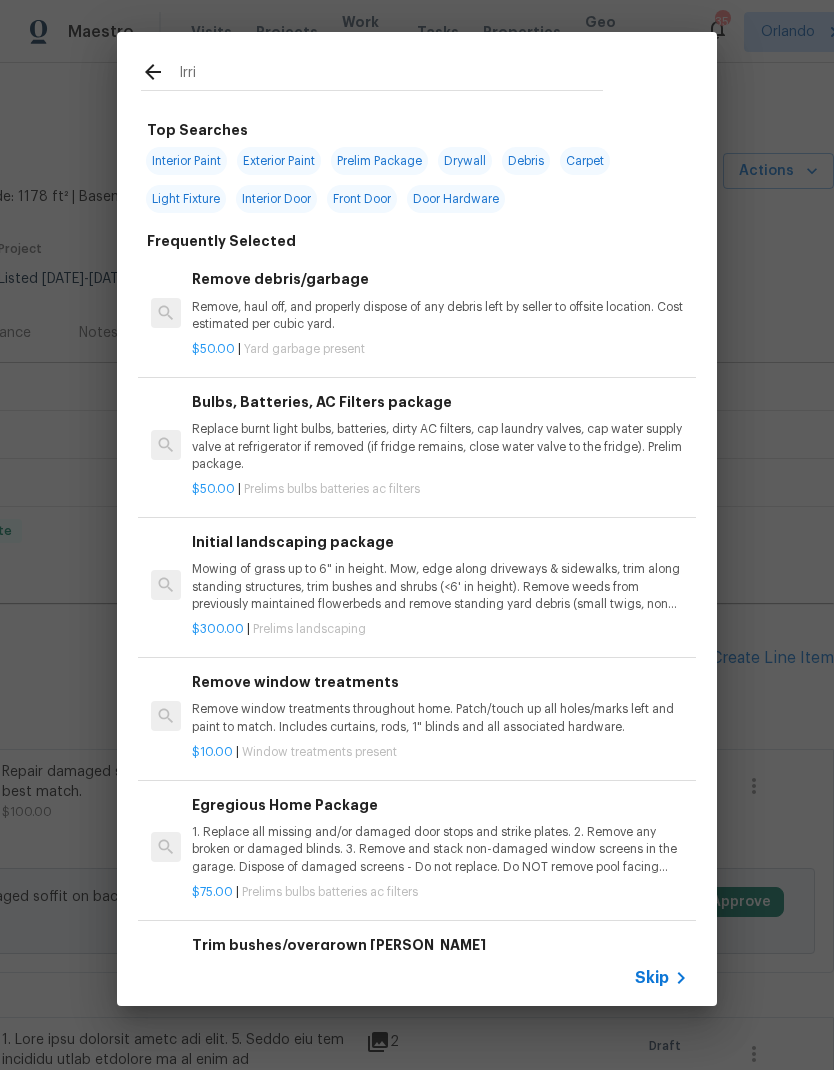 type on "Irrig" 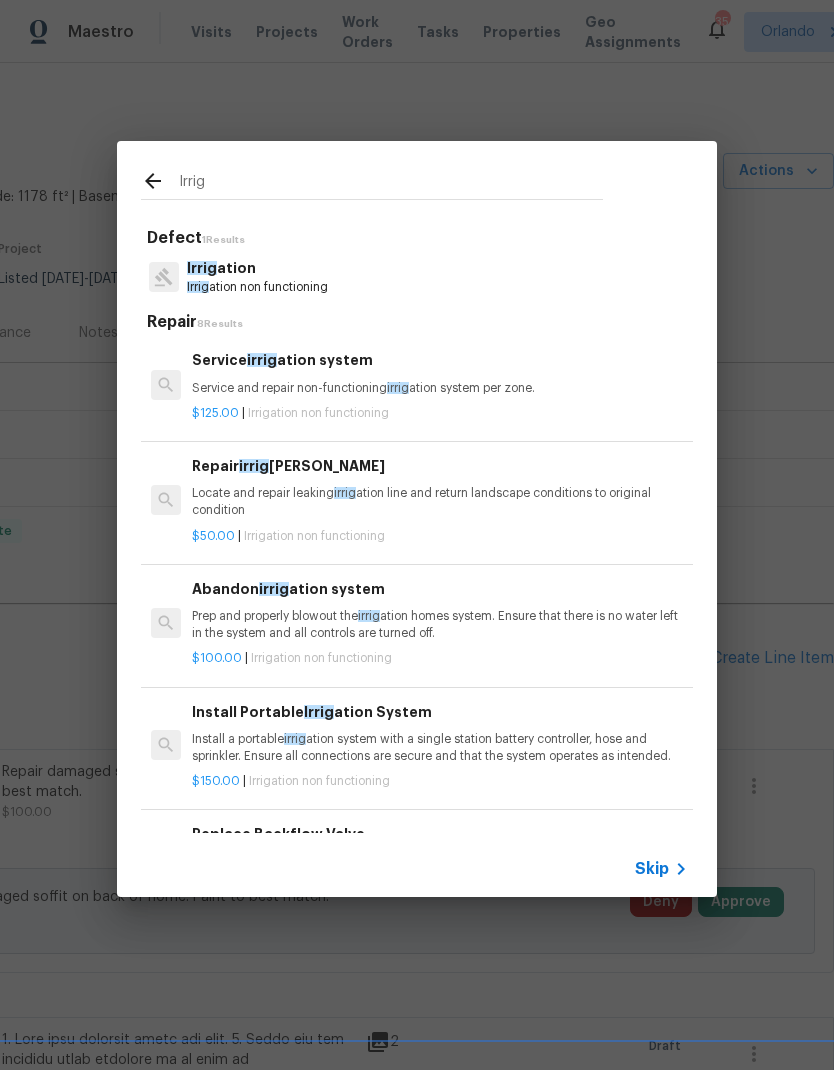 click on "Prep and properly blowout the  irrig ation homes system. Ensure that there is no water left in the system and all controls are turned off." at bounding box center (440, 625) 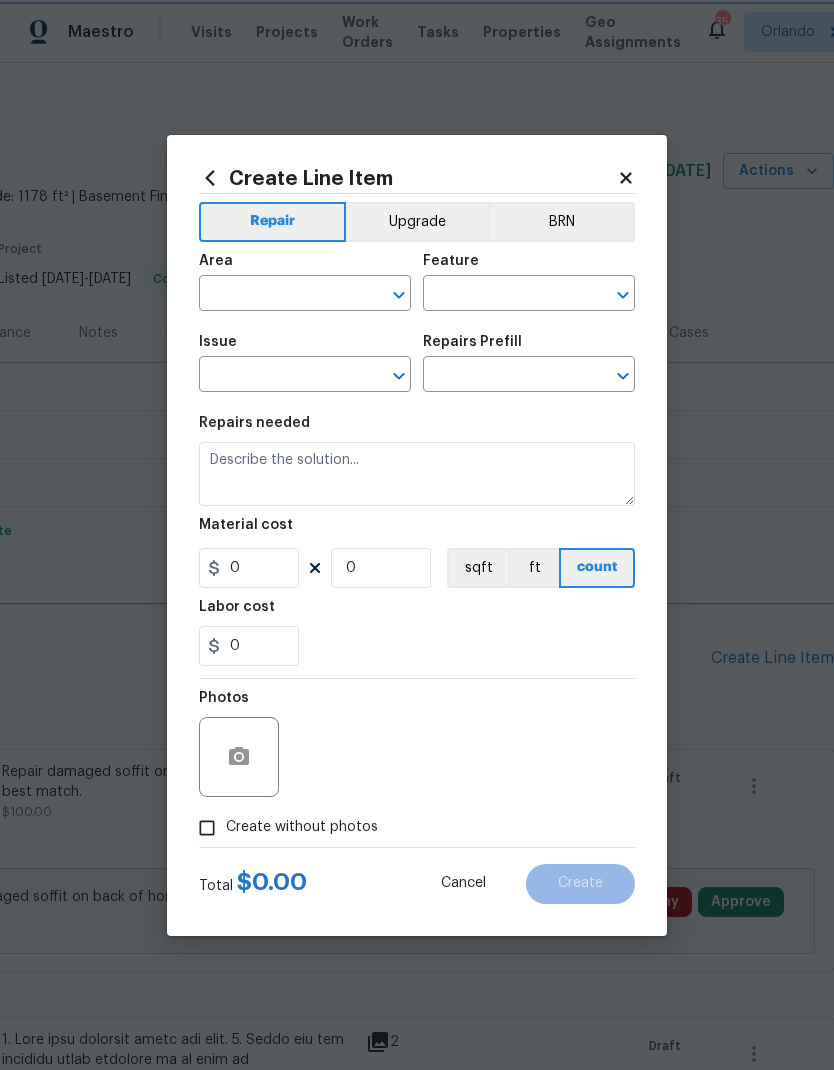 type on "Irrigation" 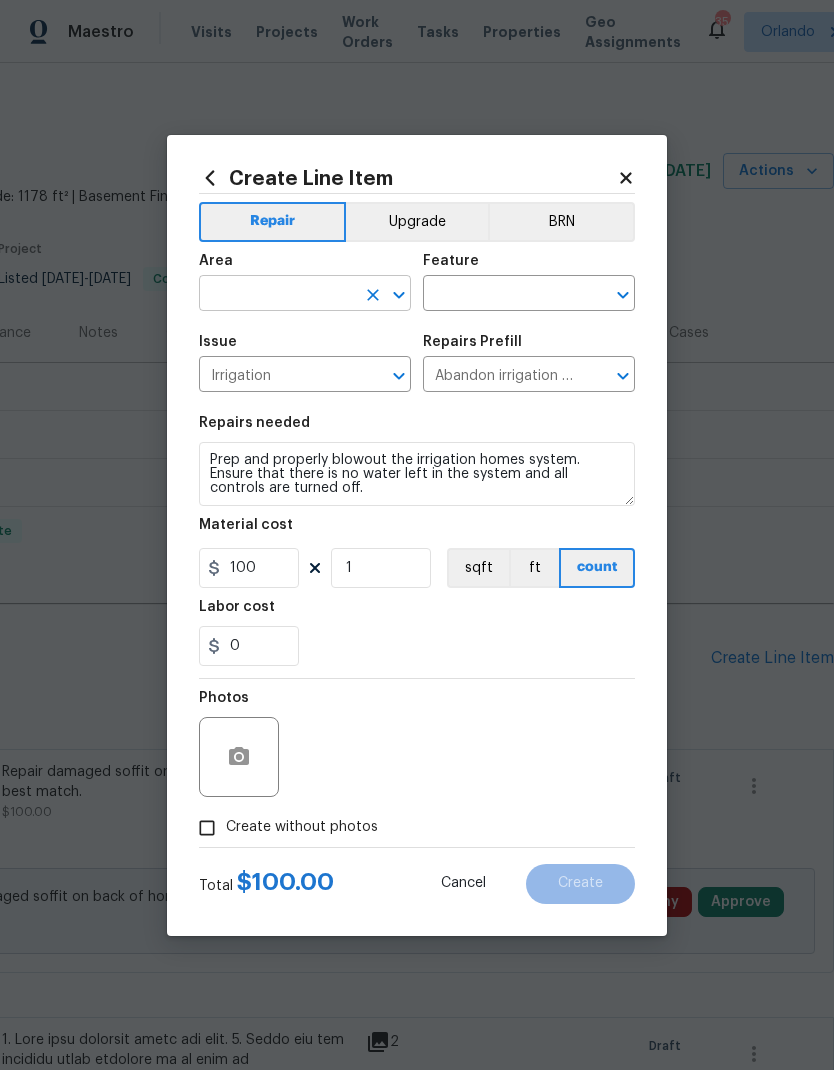 click at bounding box center (277, 295) 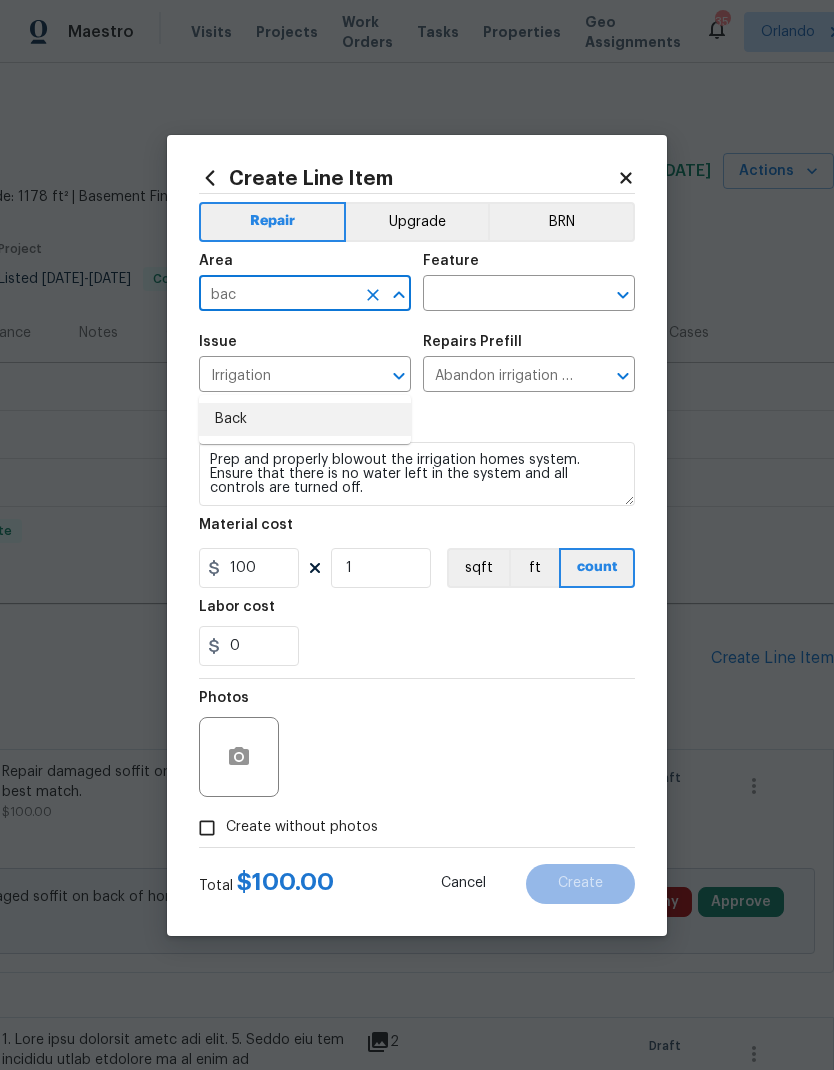 click on "Back" at bounding box center [305, 419] 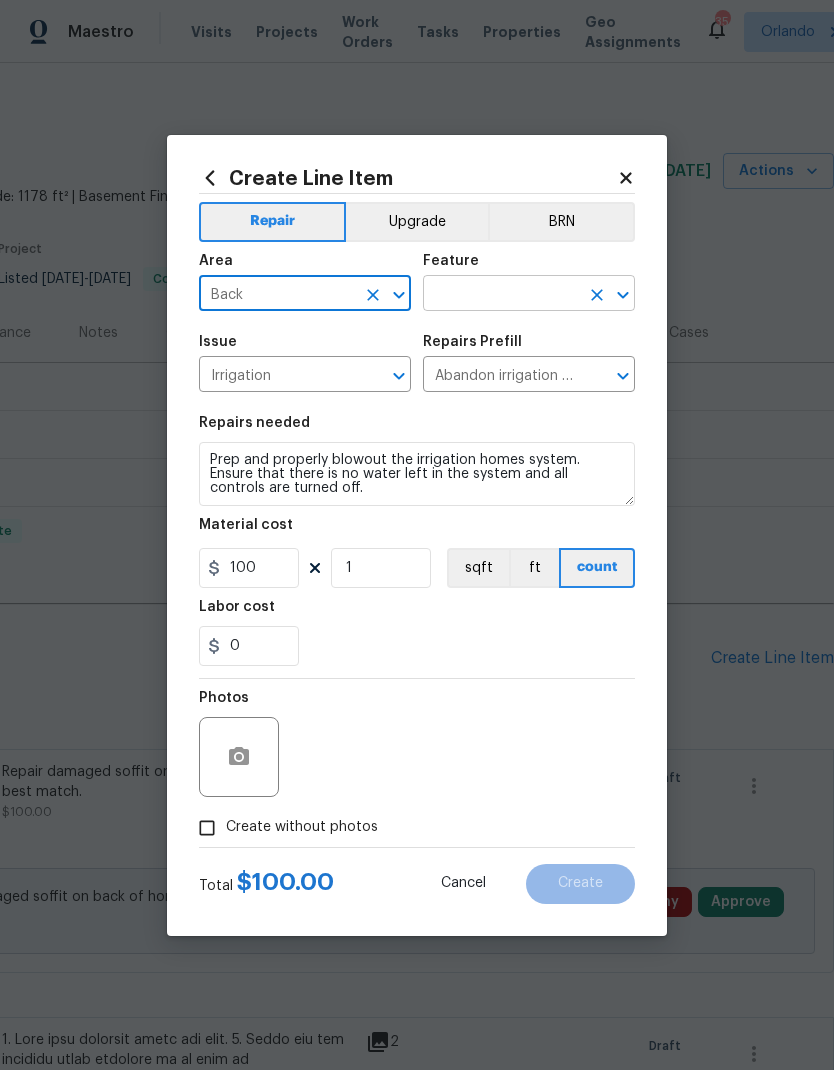 click at bounding box center (501, 295) 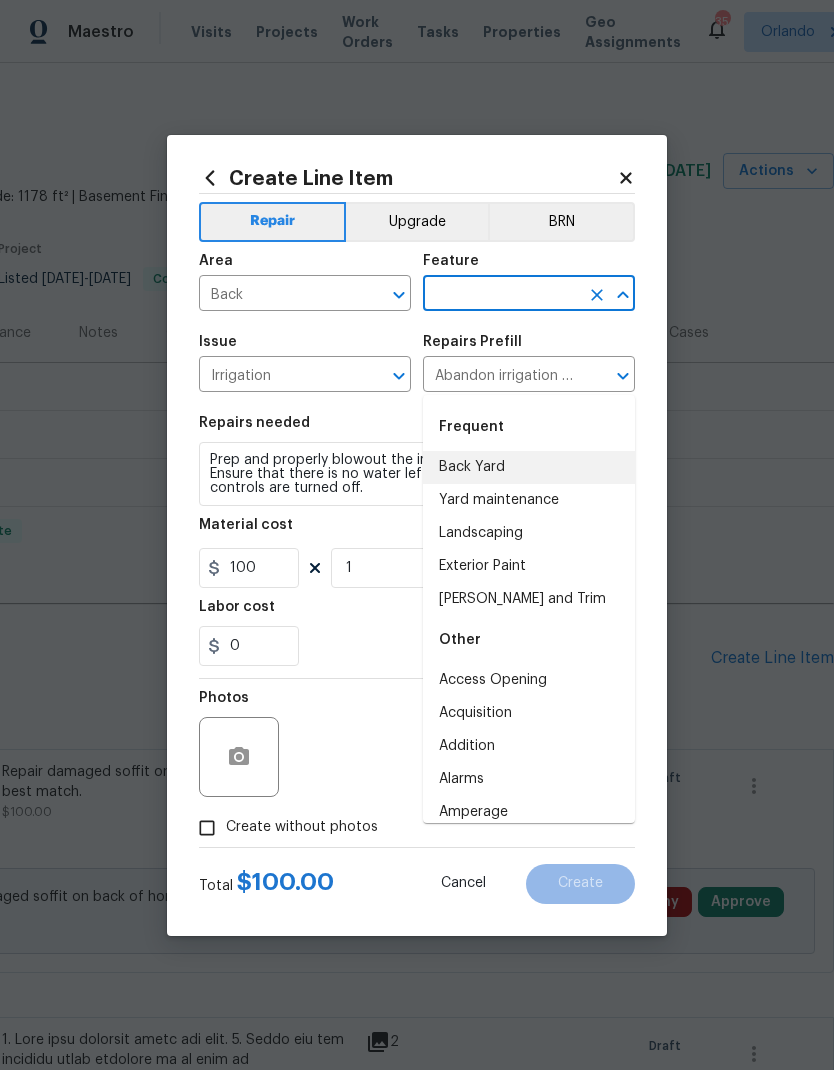 click on "Back Yard" at bounding box center (529, 467) 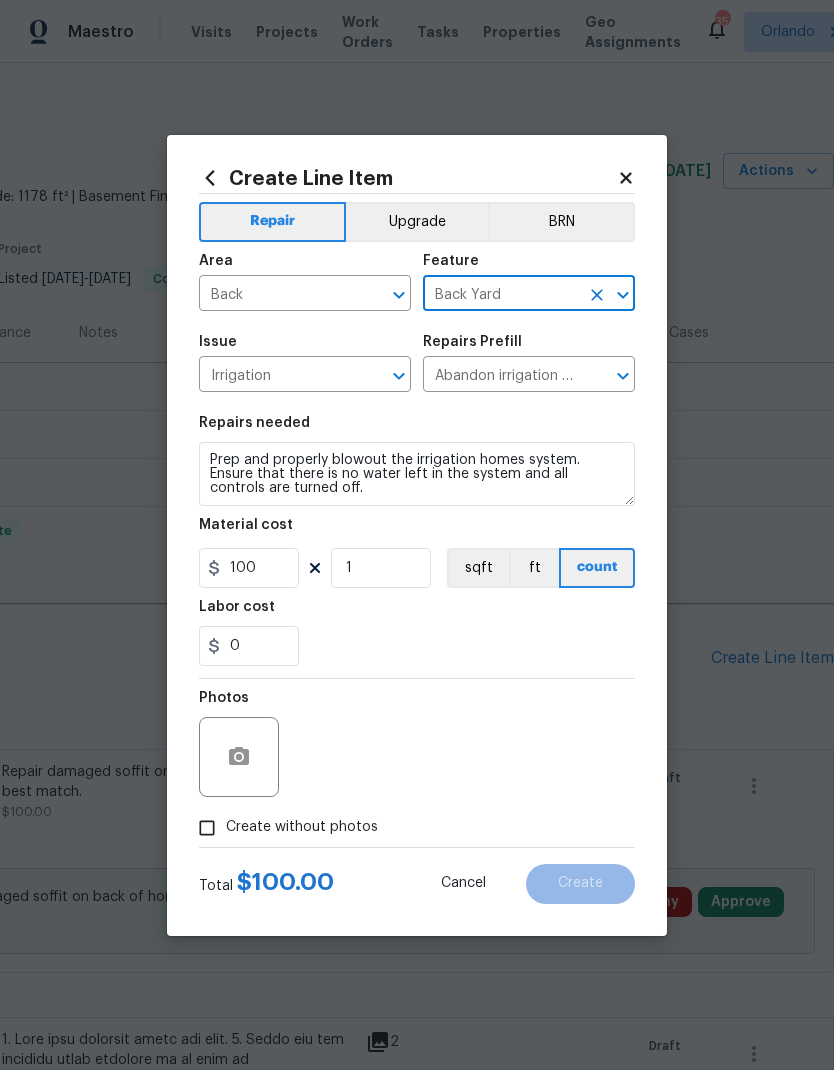 click on "0" at bounding box center [417, 646] 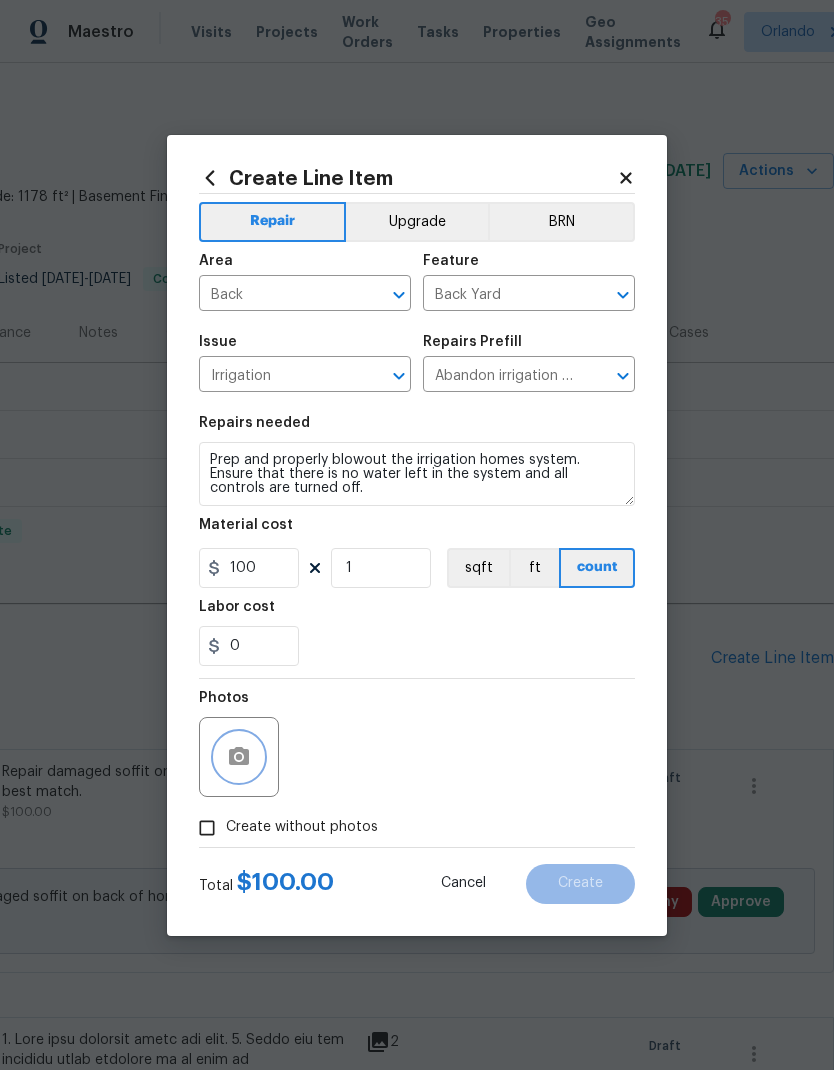 click 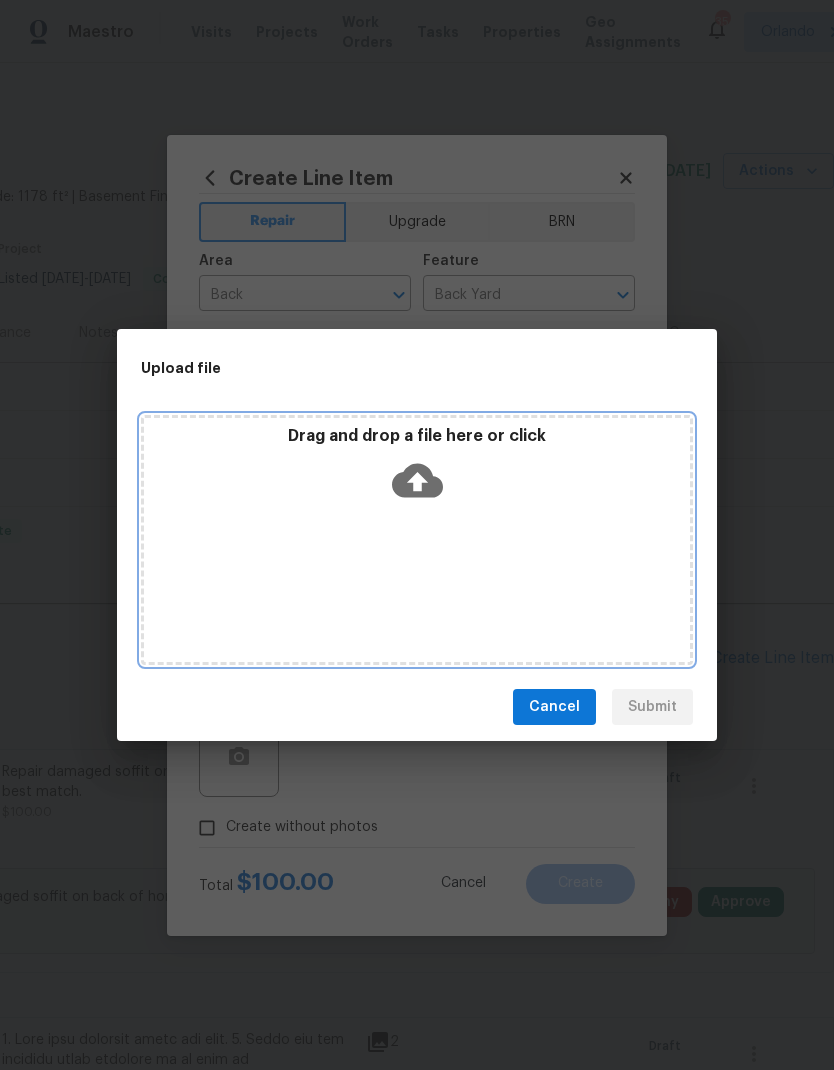 click 